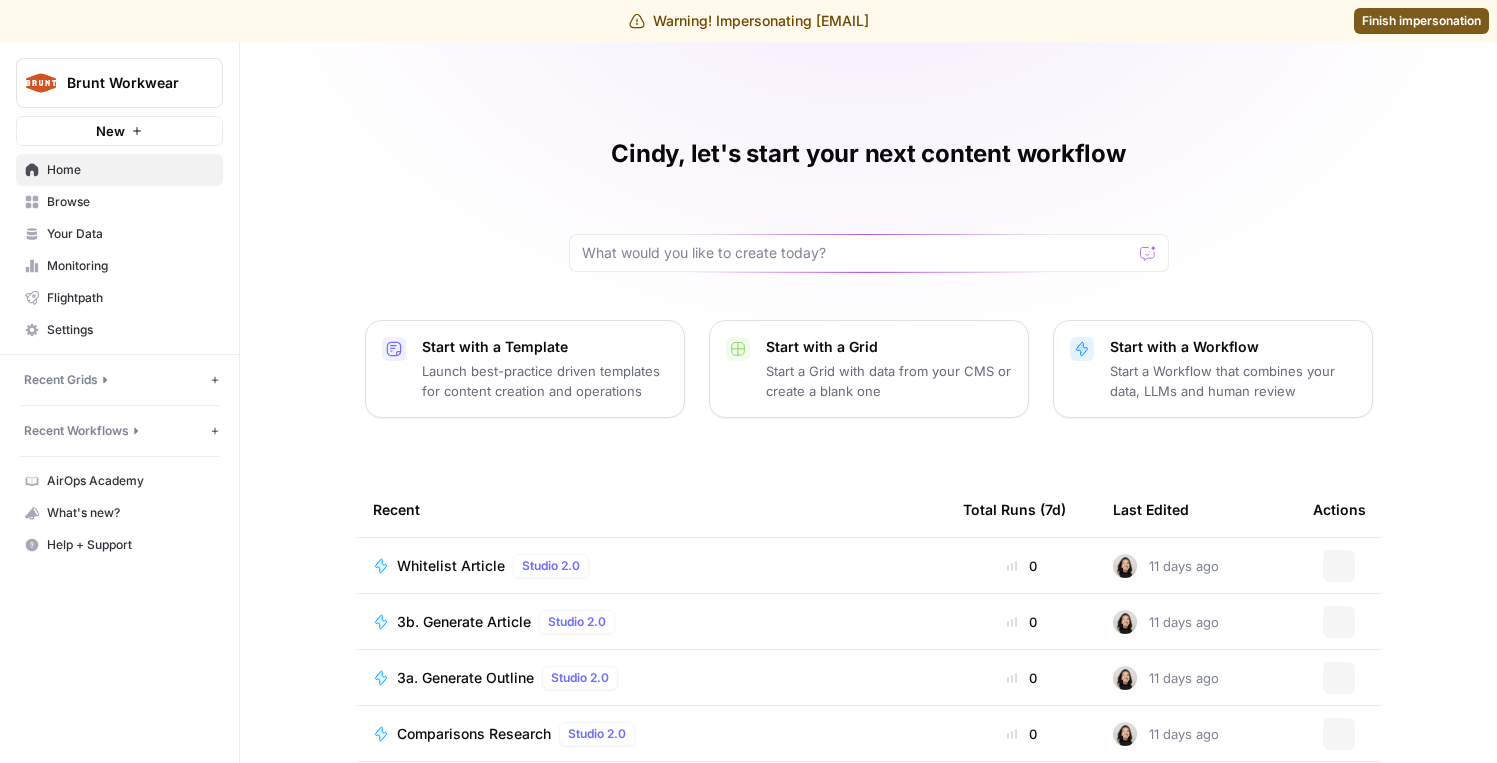 scroll, scrollTop: 0, scrollLeft: 0, axis: both 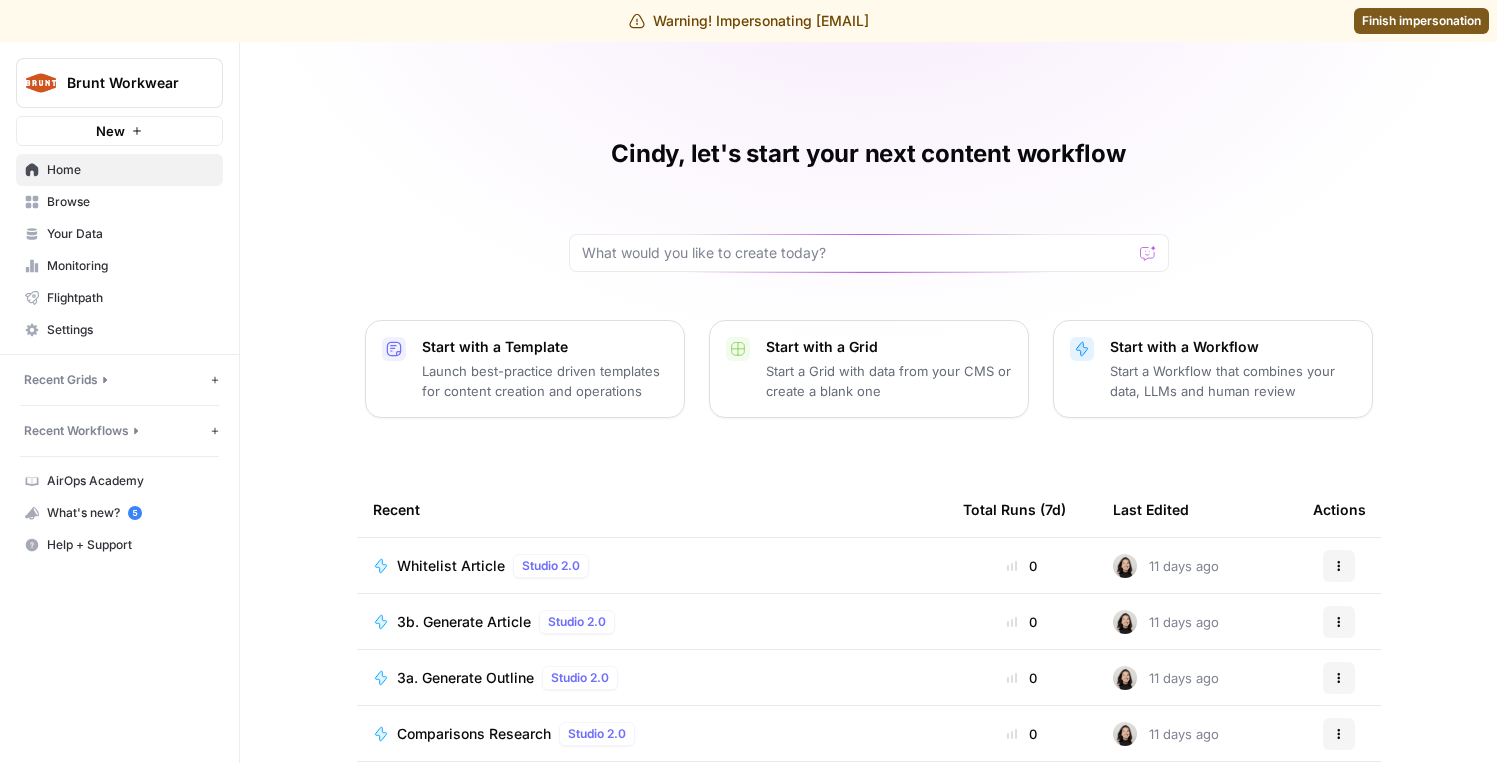 click on "Monitoring" at bounding box center [130, 266] 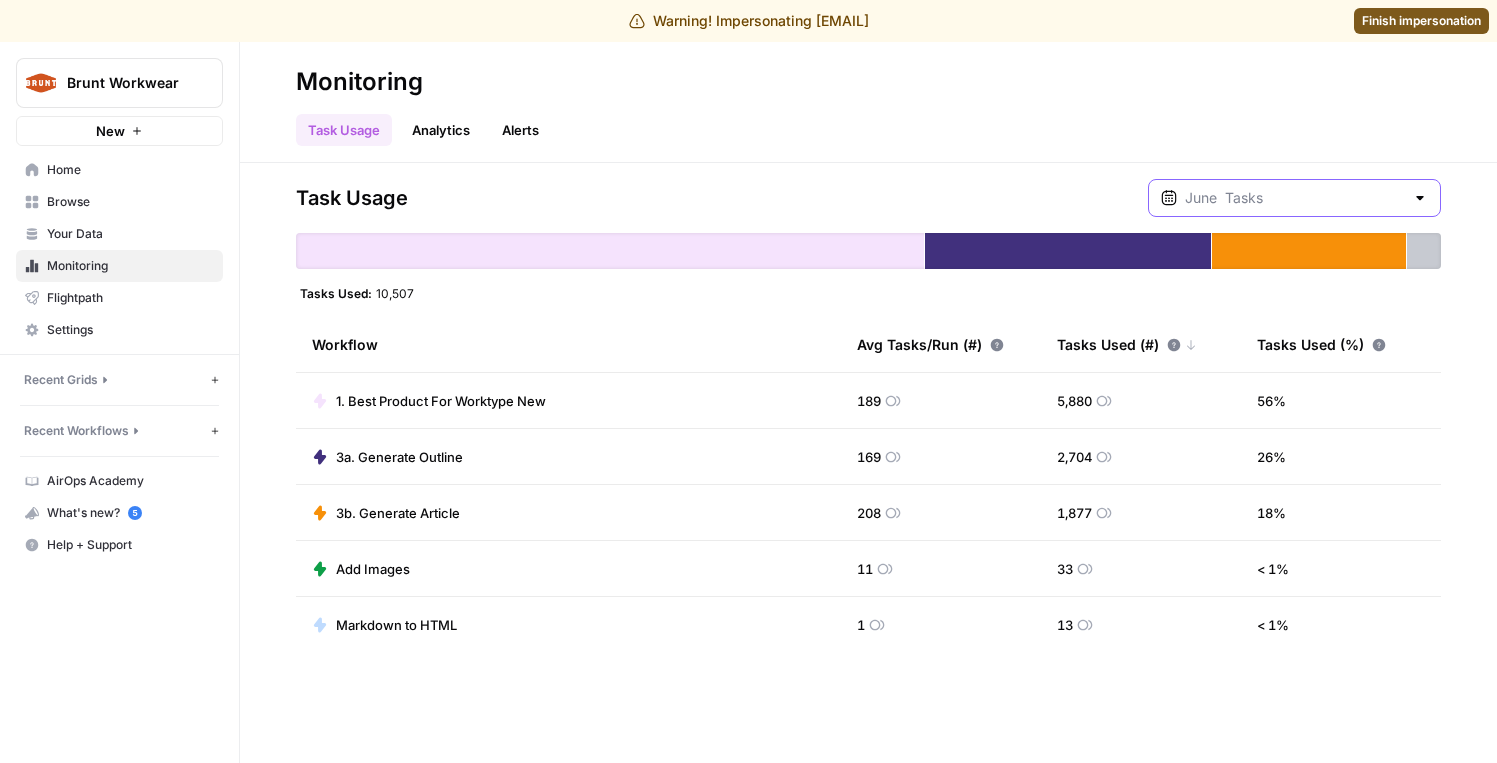 click at bounding box center (1294, 198) 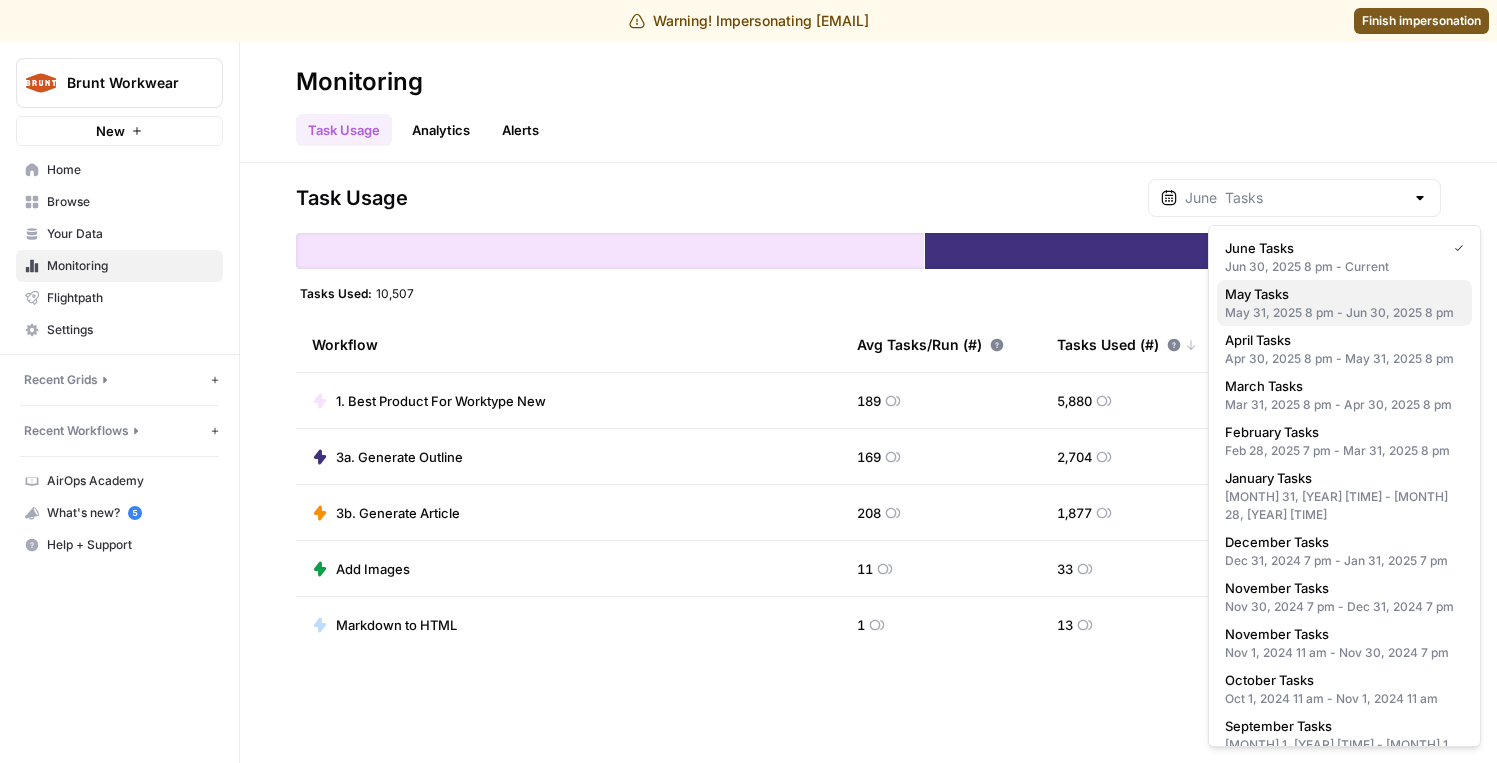 click on "May  Tasks" at bounding box center (1257, 294) 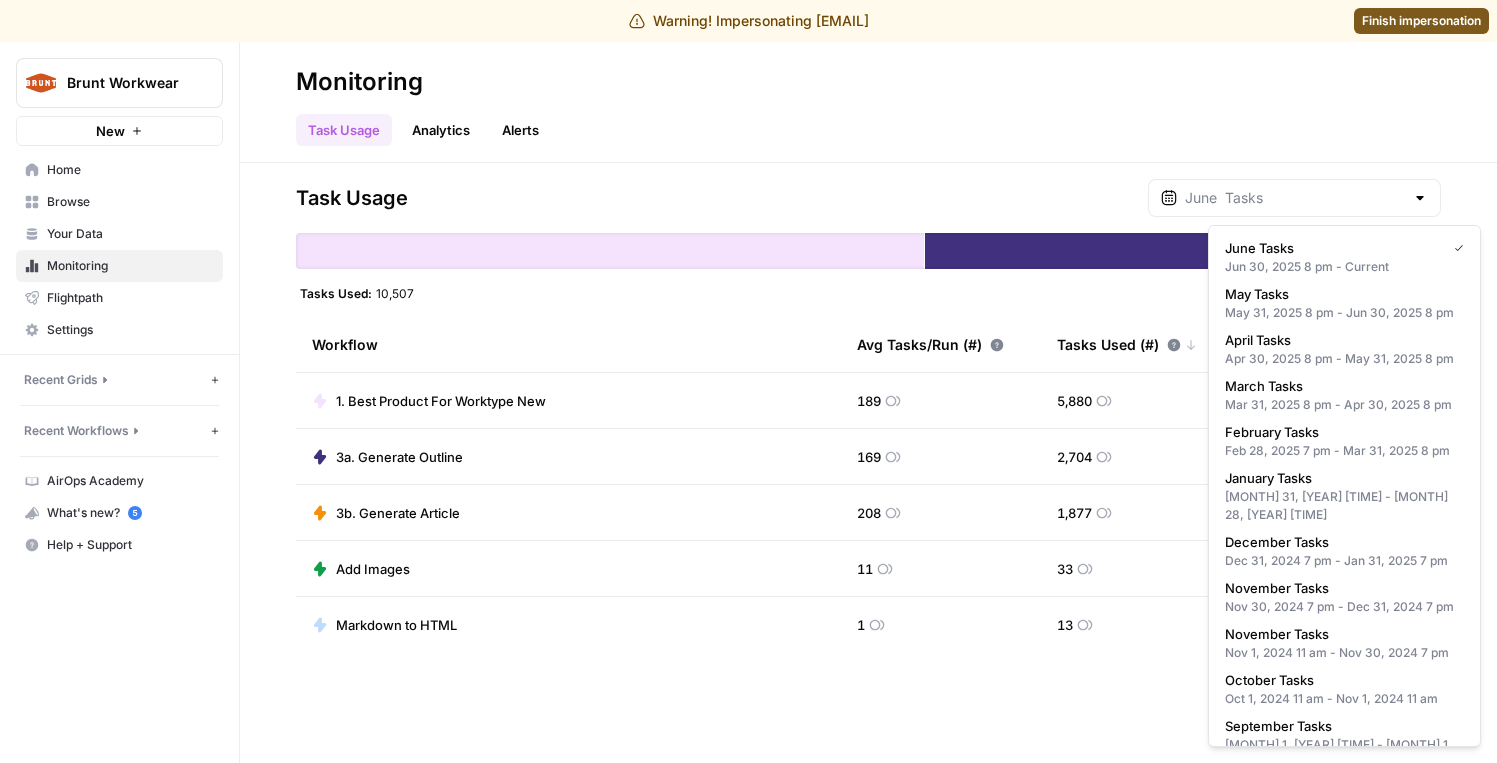type on "May  Tasks" 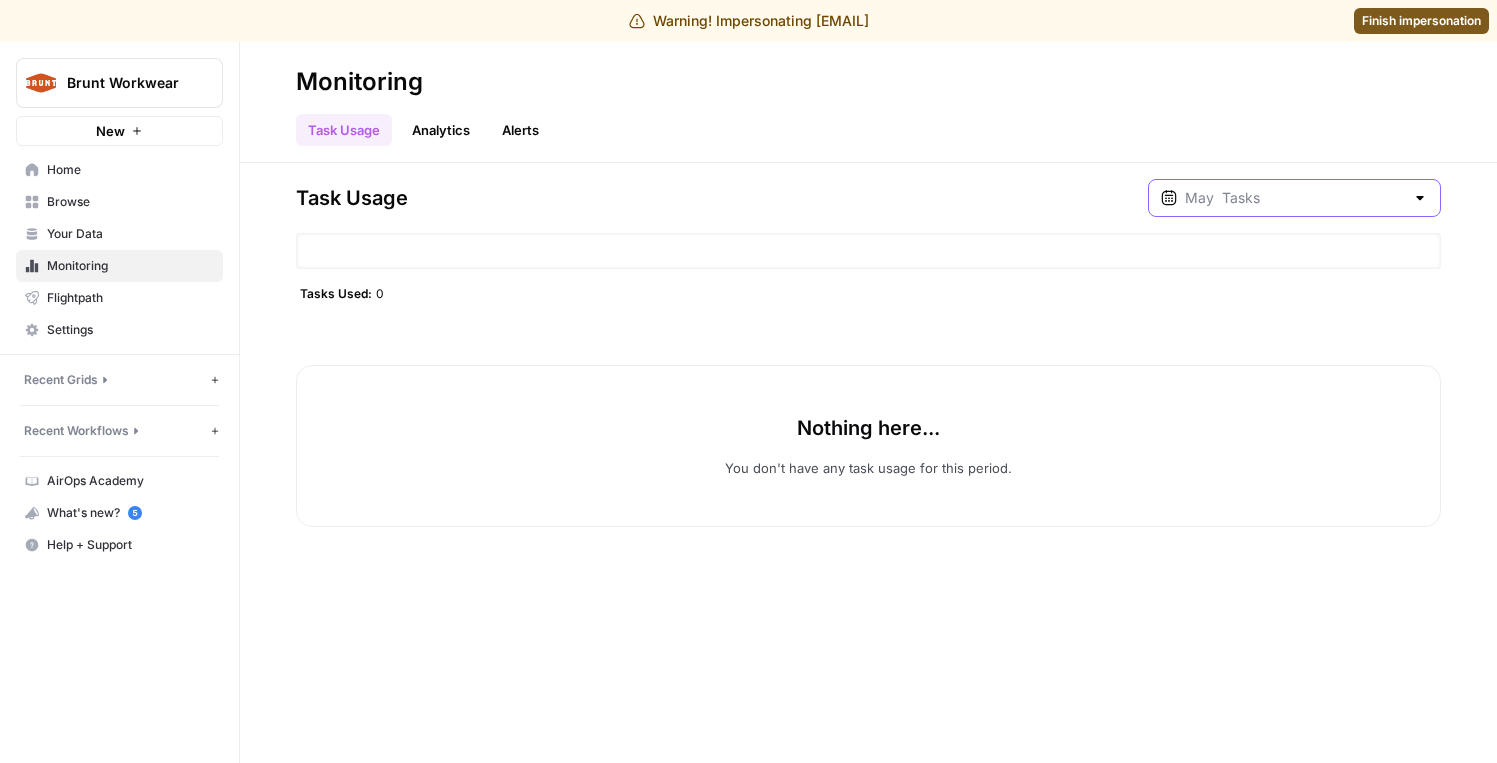 click at bounding box center (1294, 198) 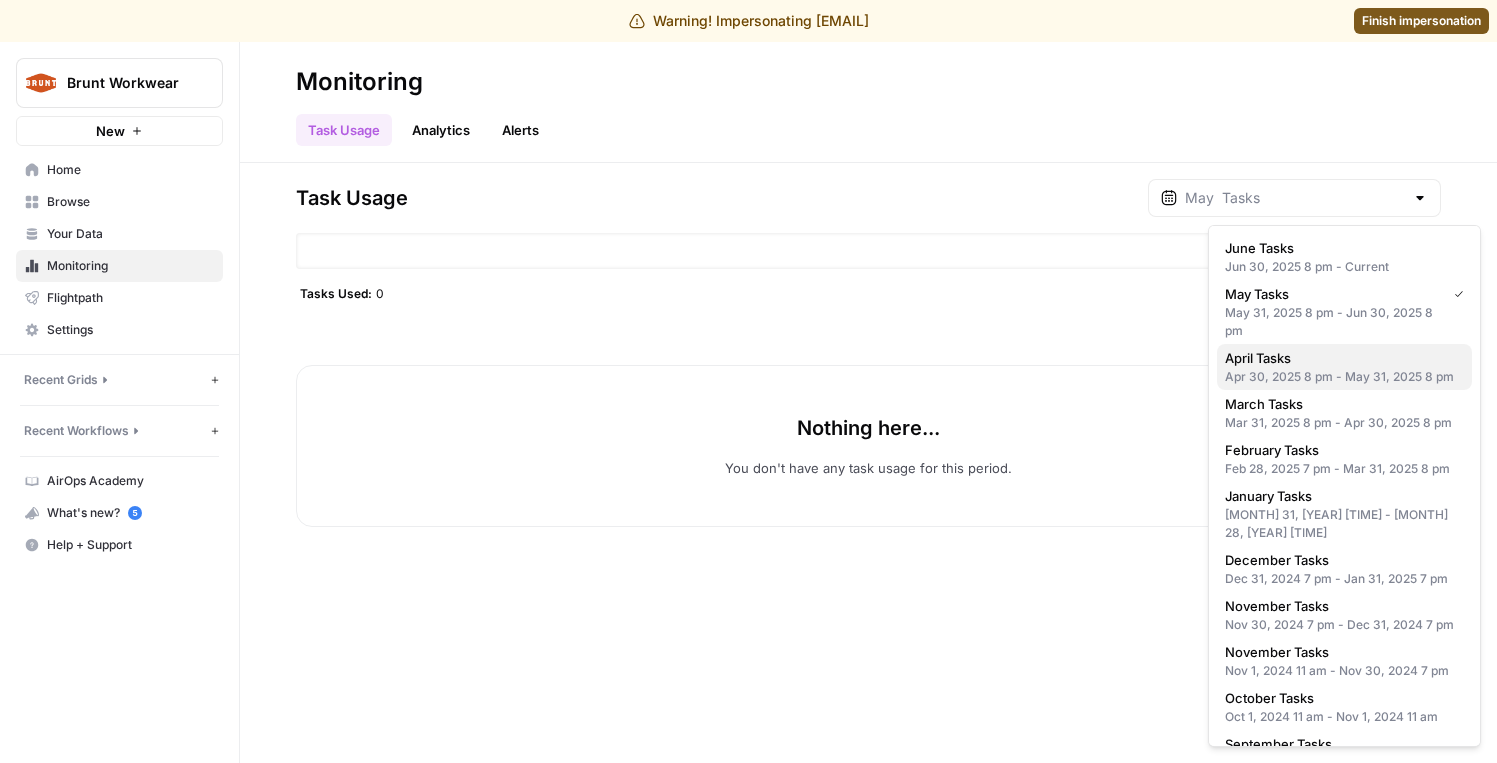 click on "April  Tasks" at bounding box center [1258, 358] 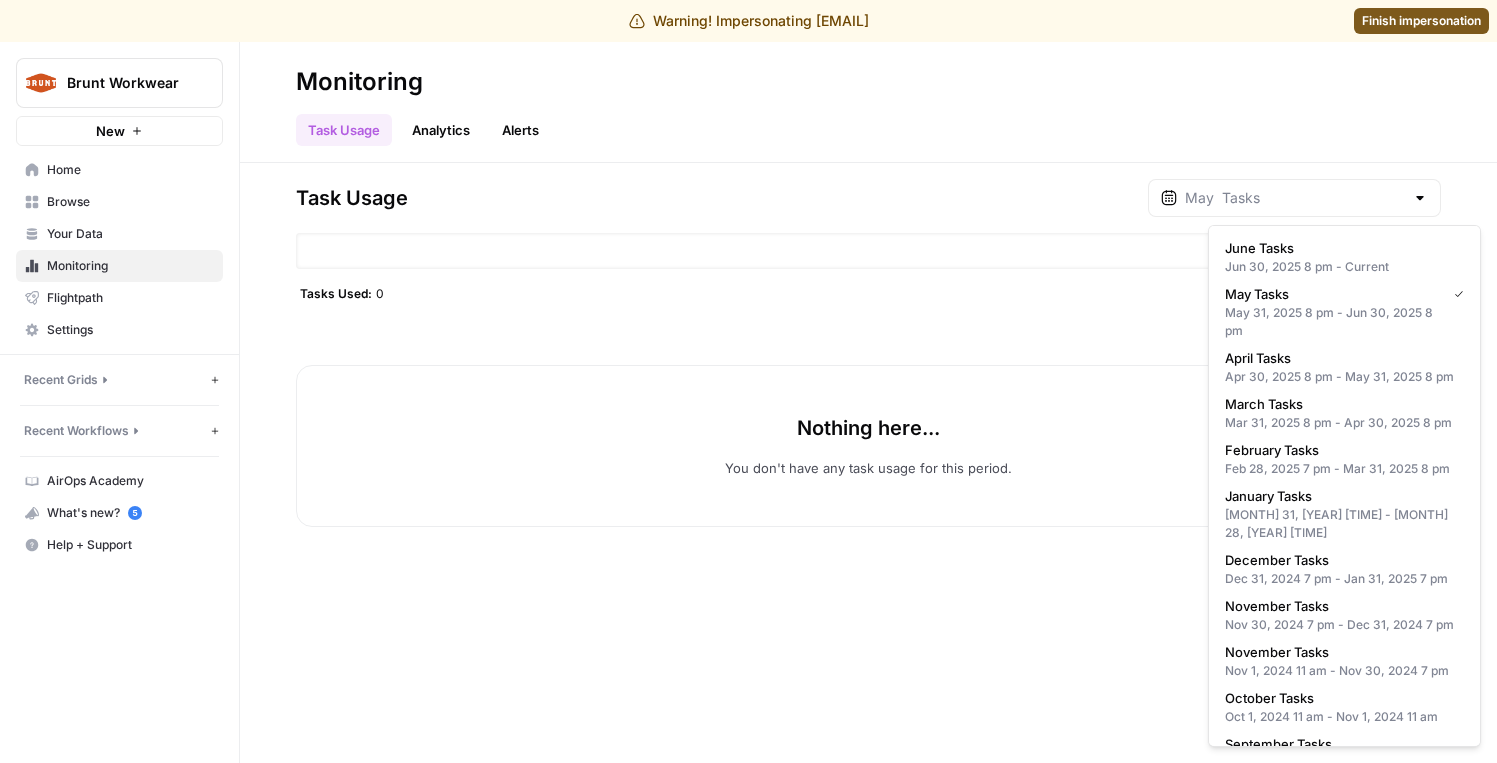 type on "April  Tasks" 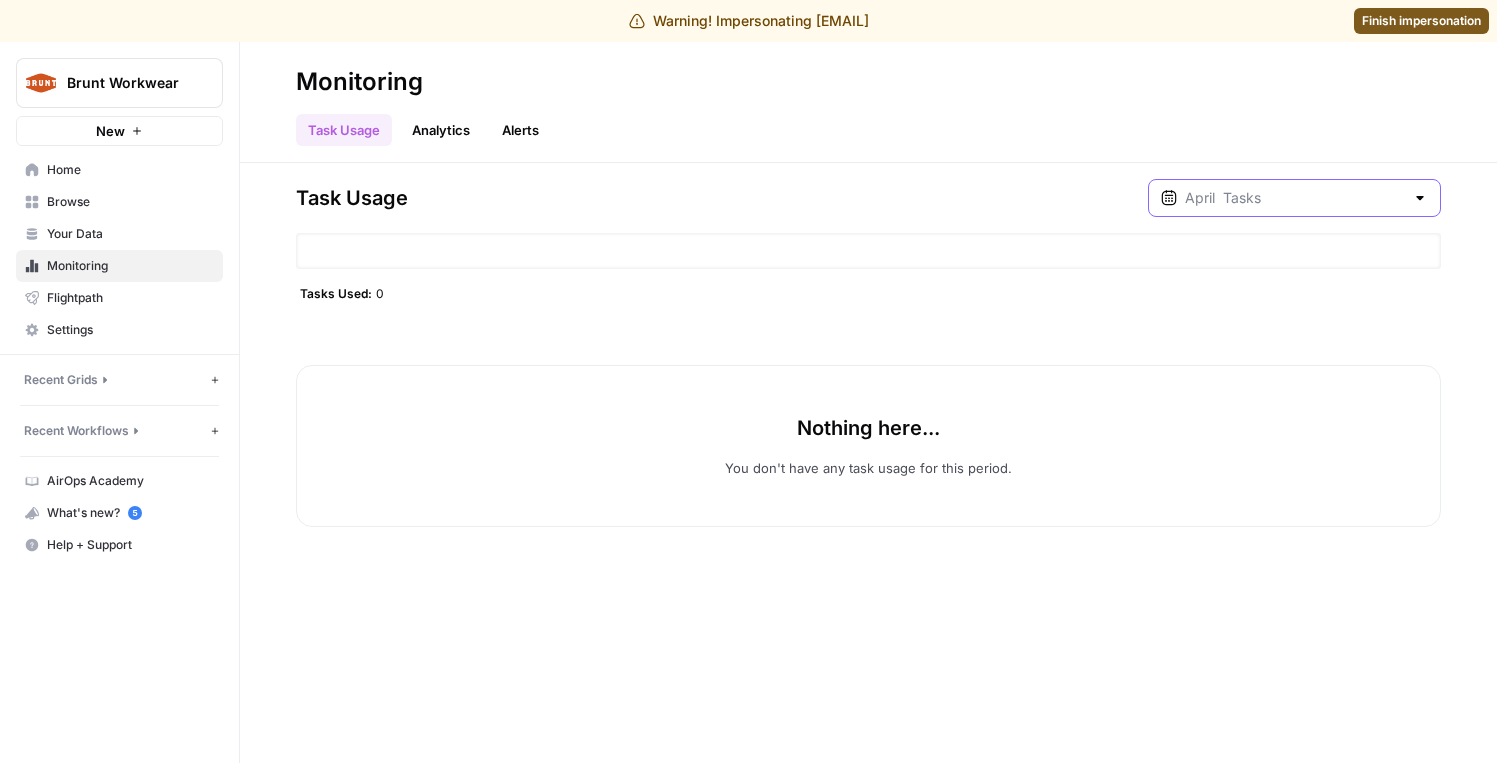 click at bounding box center [1294, 198] 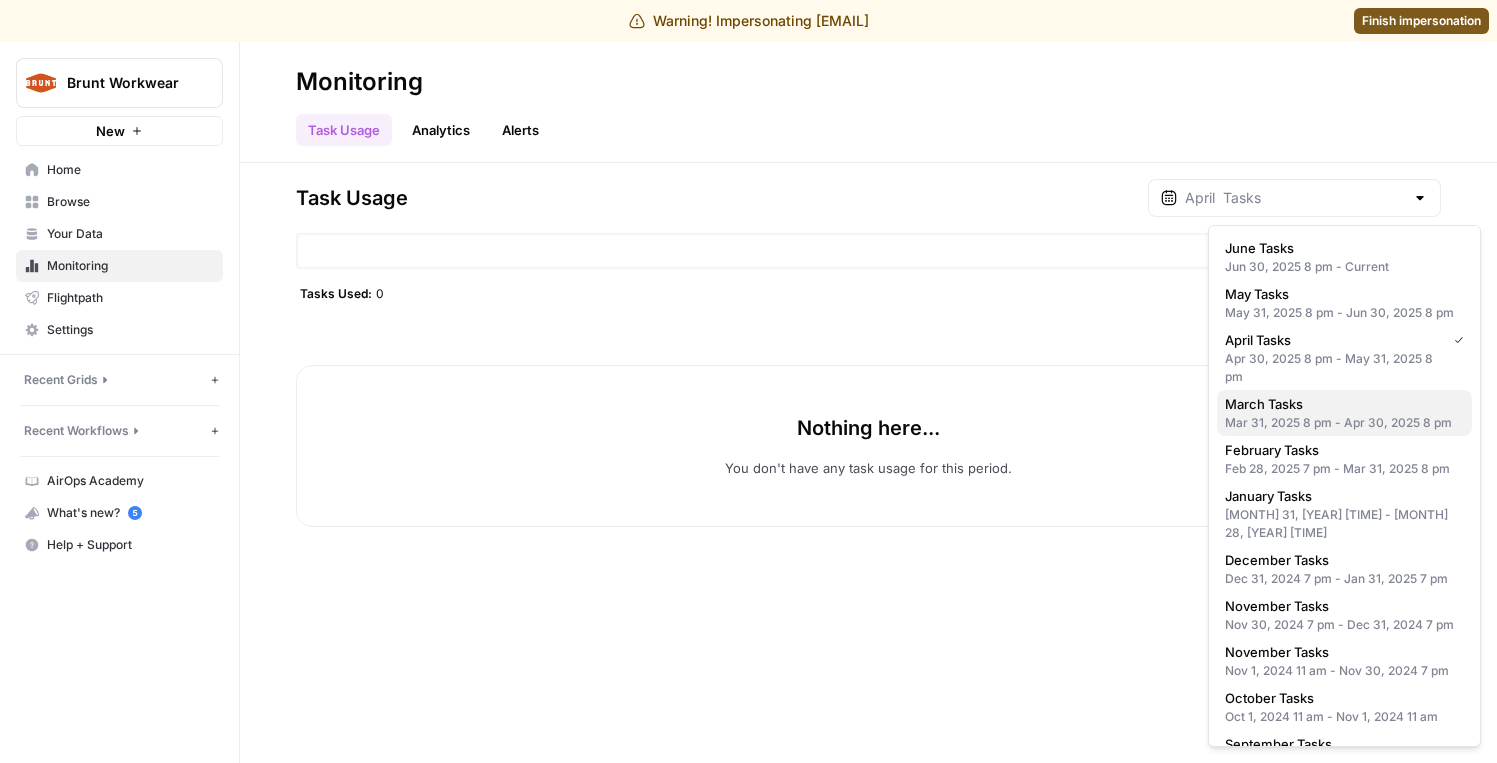 click on "Mar 31, 2025 8 pm - Apr 30, 2025 8 pm" at bounding box center [1344, 423] 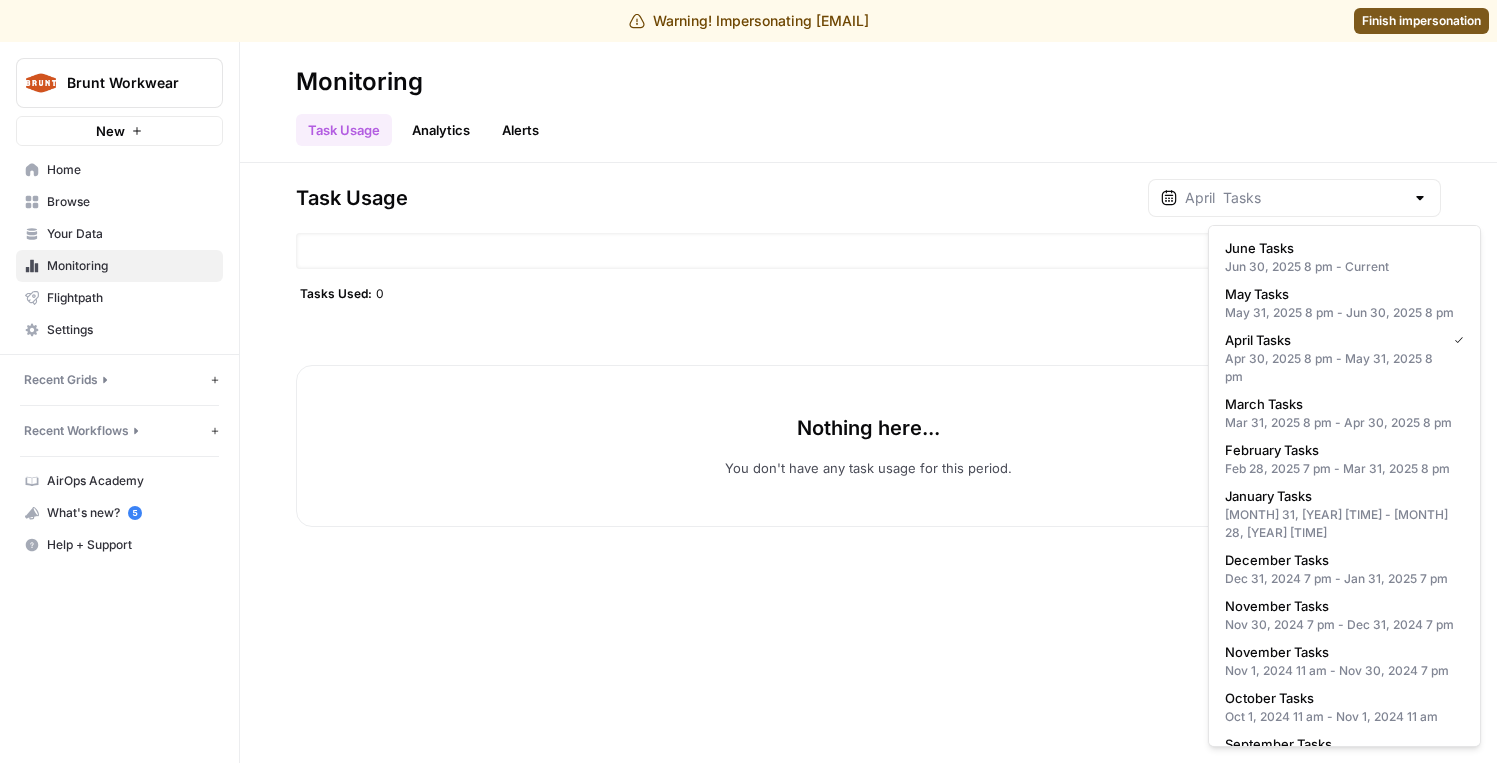 type on "March  Tasks" 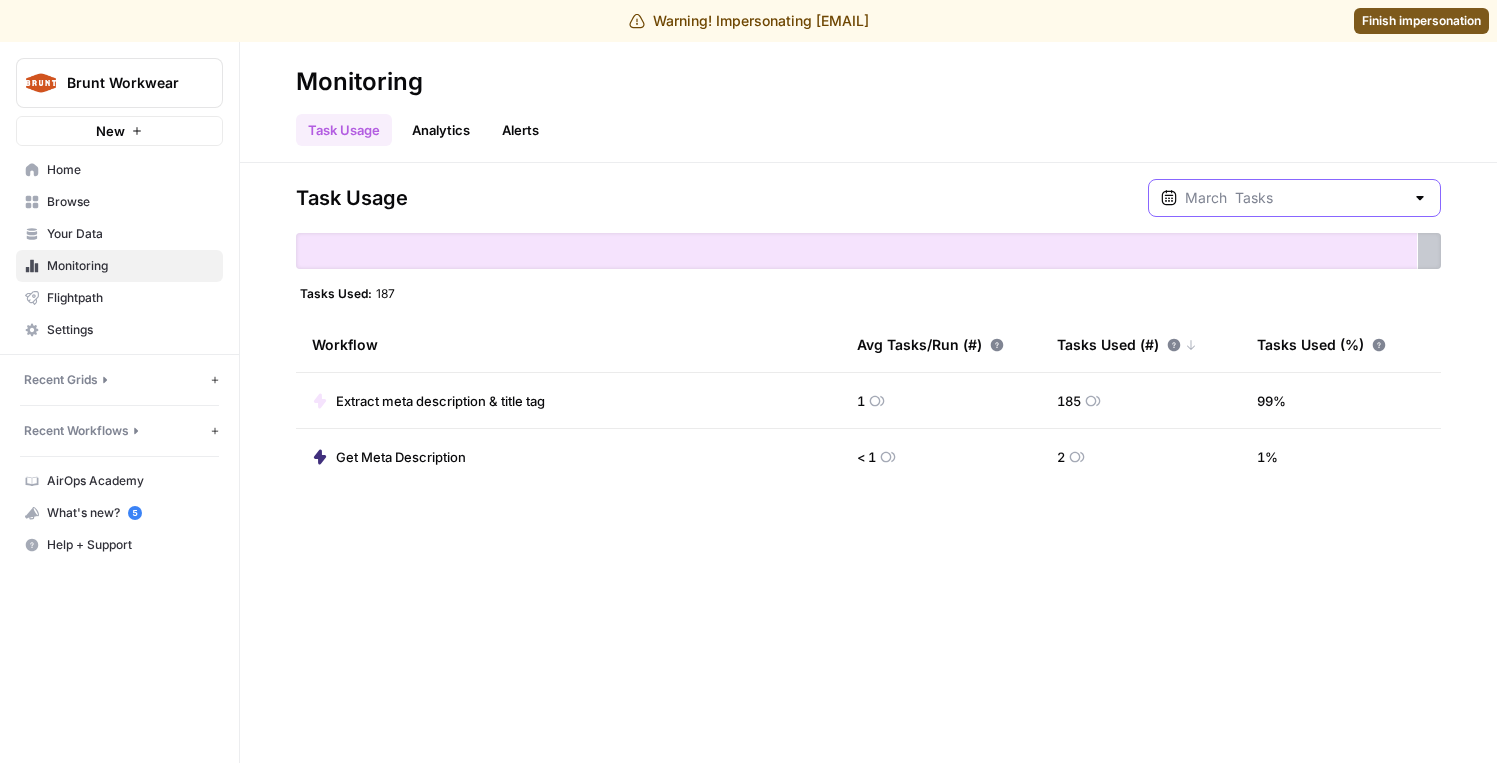 click at bounding box center (1294, 198) 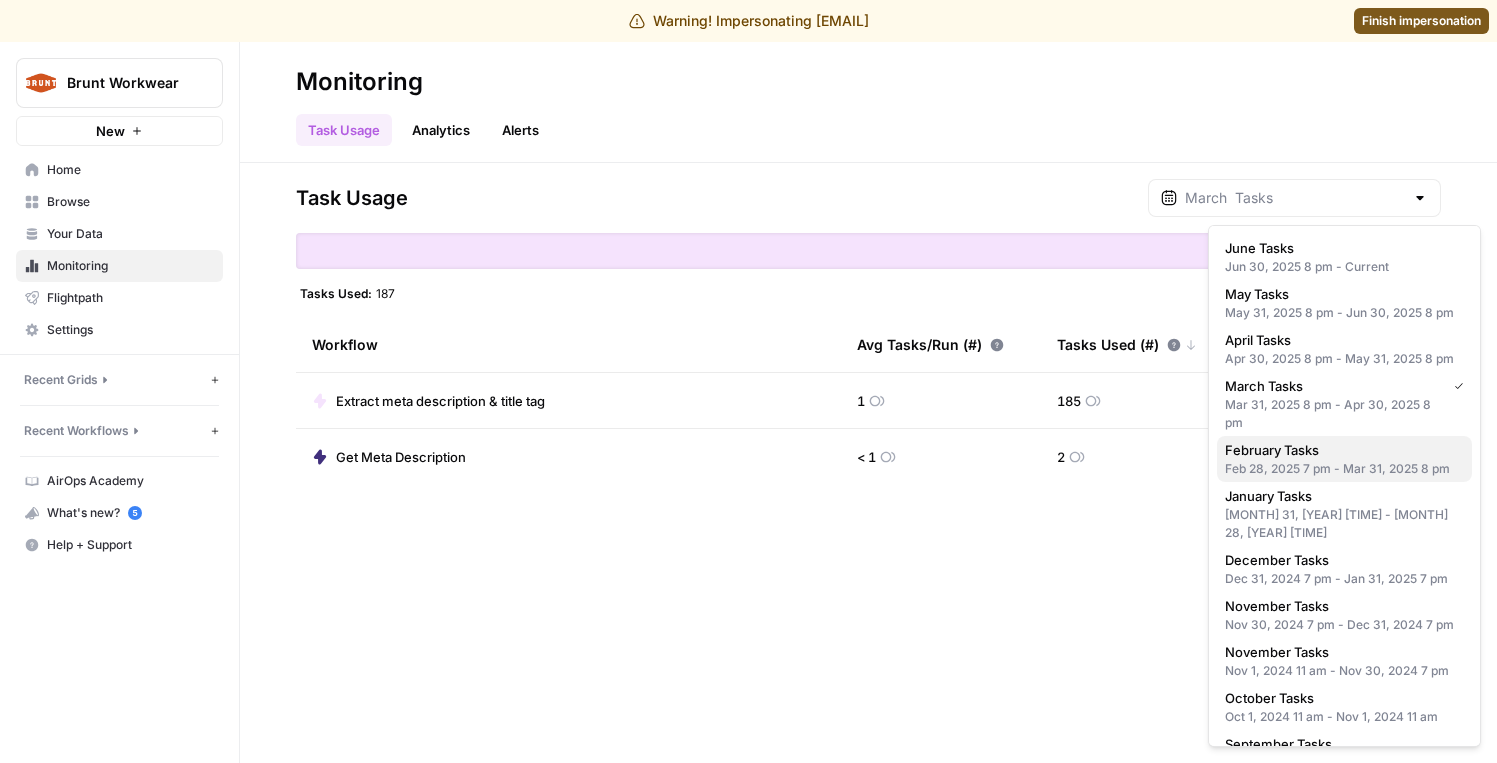 click on "Feb 28, 2025 7 pm - Mar 31, 2025 8 pm" at bounding box center (1344, 469) 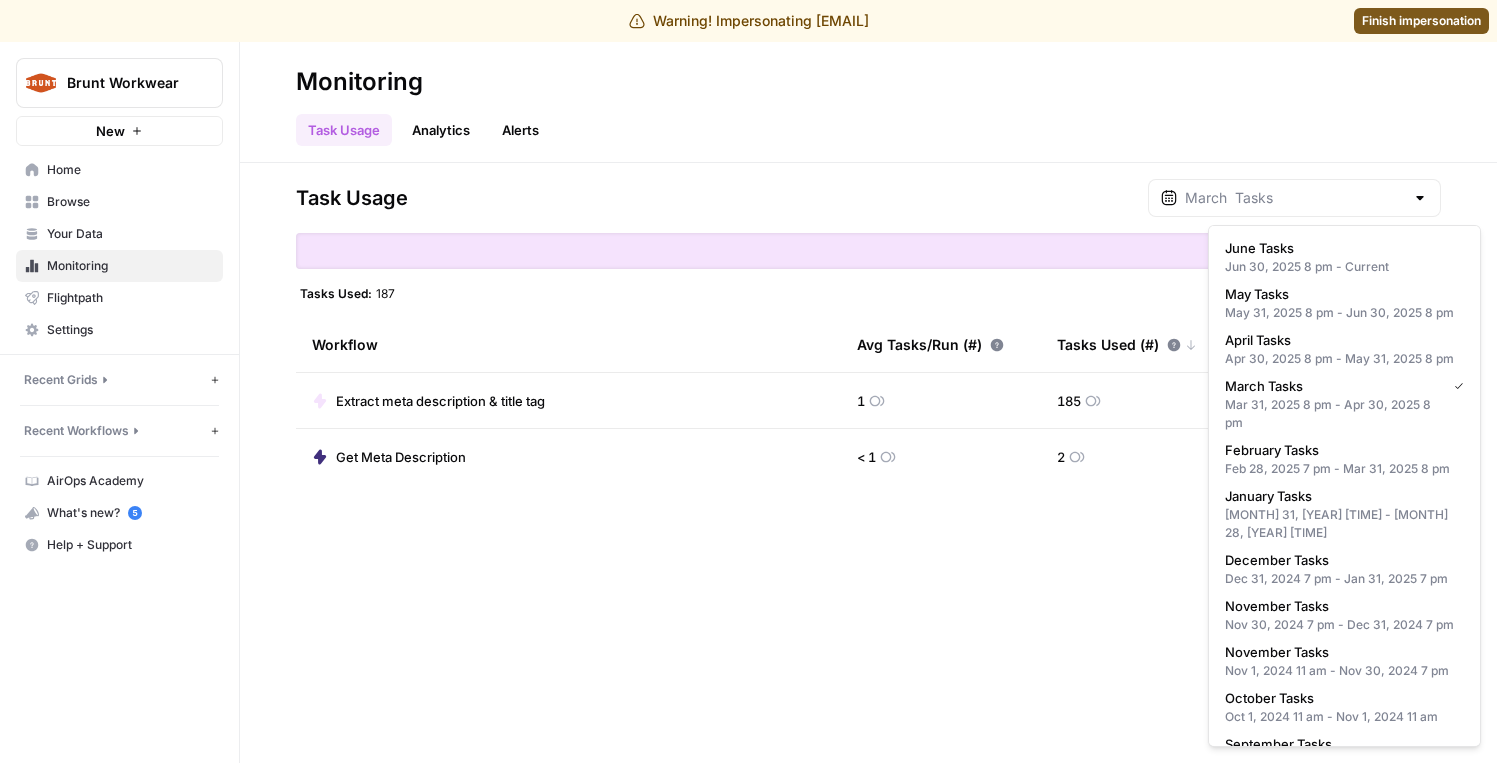 type on "February  Tasks" 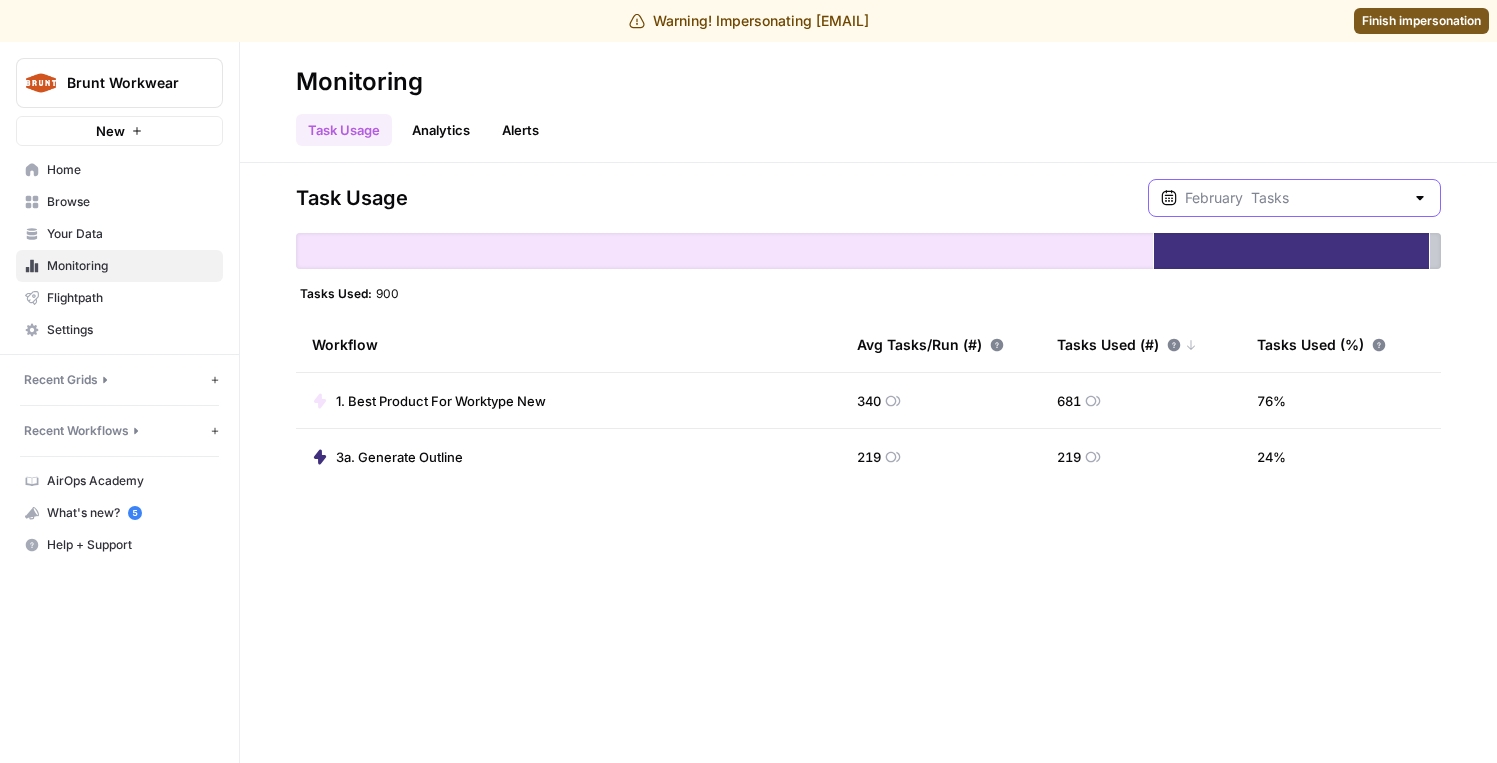 click at bounding box center (1294, 198) 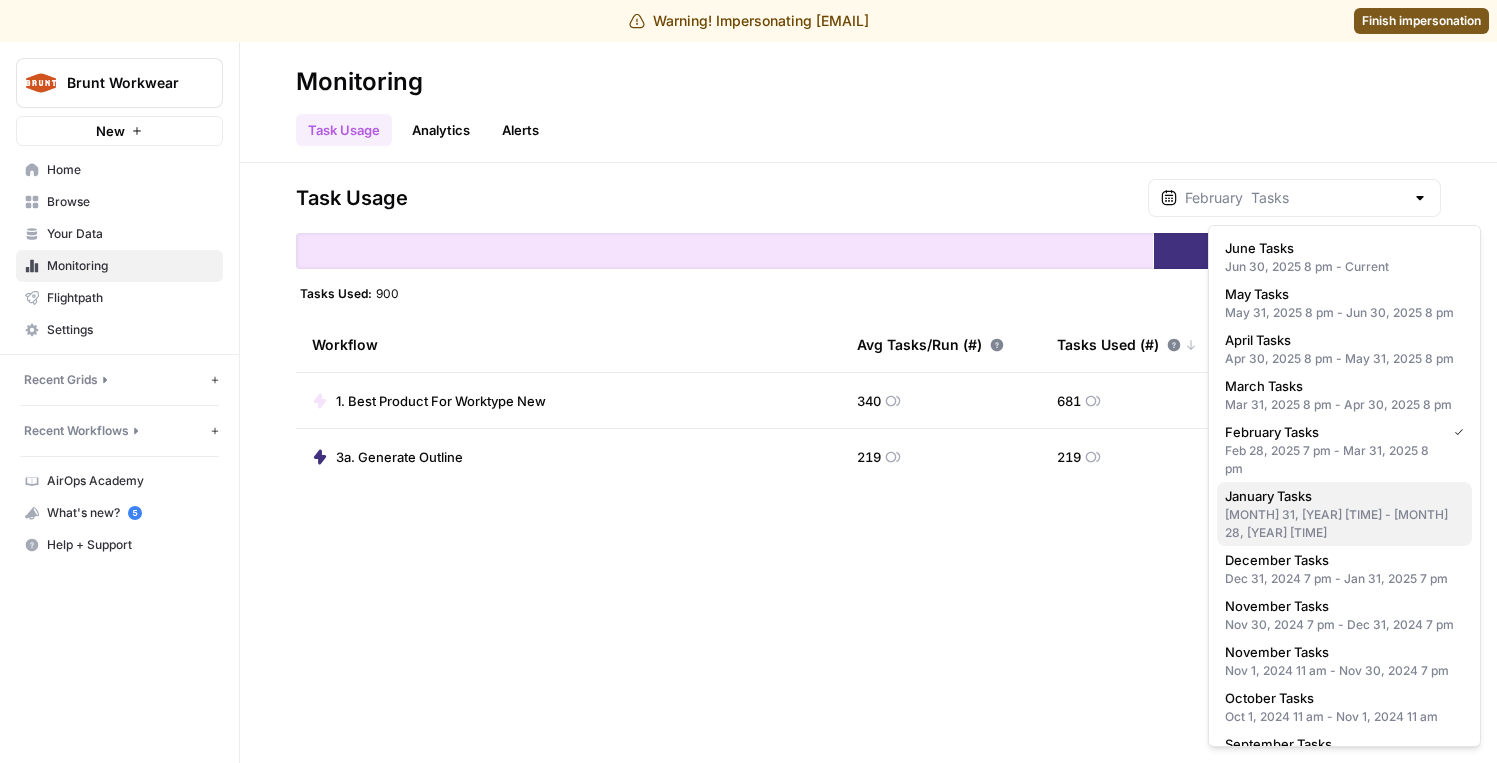 click on "[MONTH] 31, [YEAR] [TIME] - [MONTH] 28, [YEAR] [TIME]" at bounding box center (1344, 524) 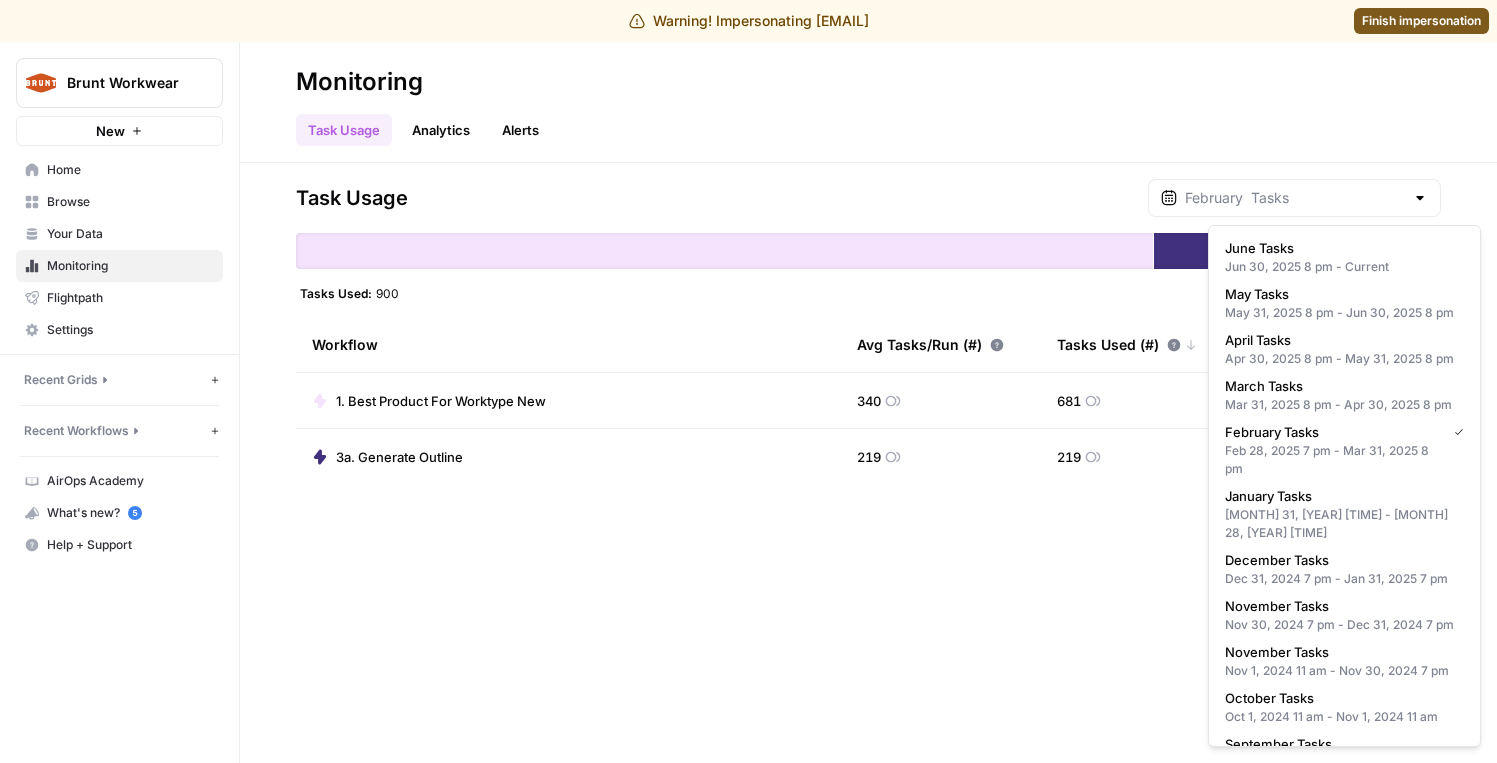 type on "January  Tasks" 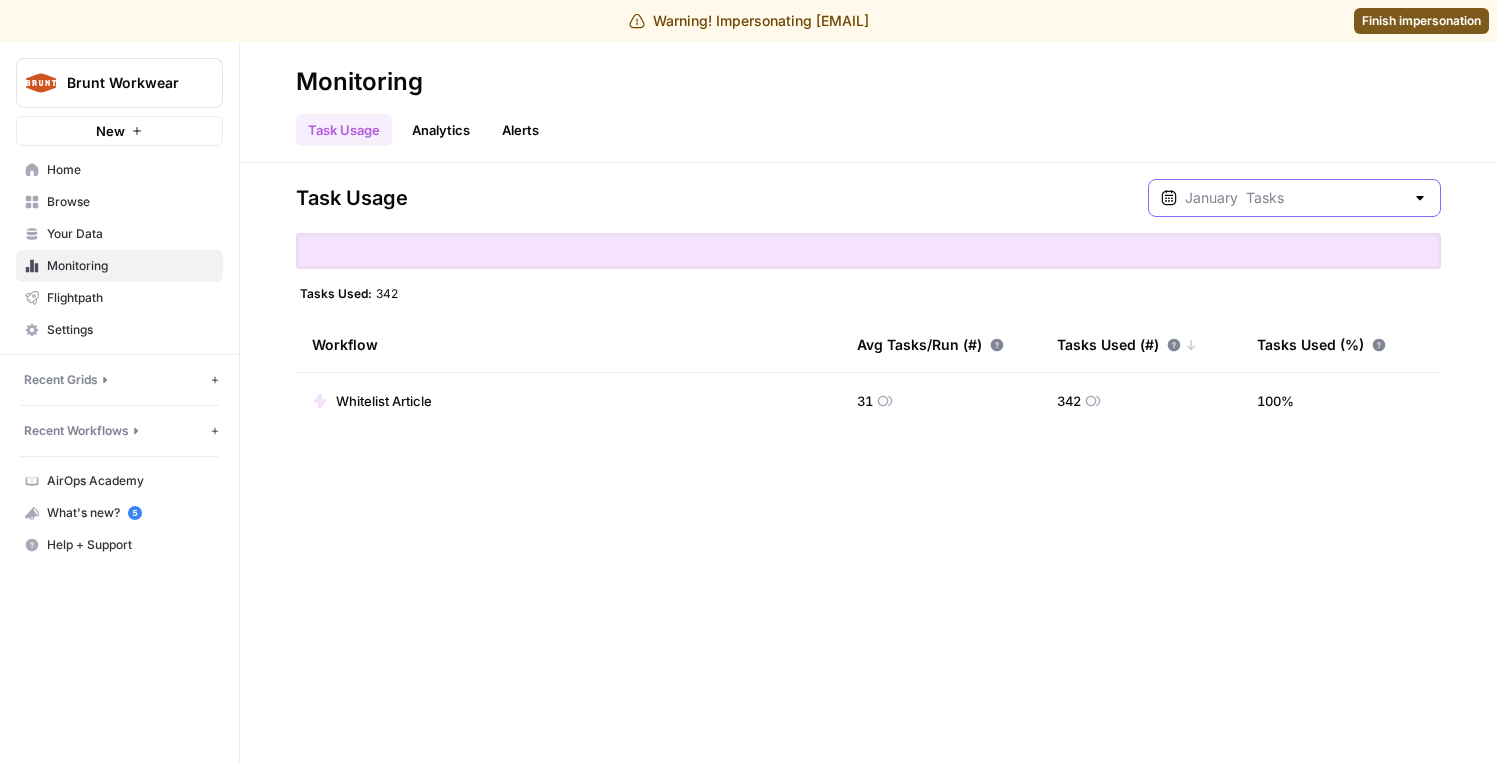 click at bounding box center (1294, 198) 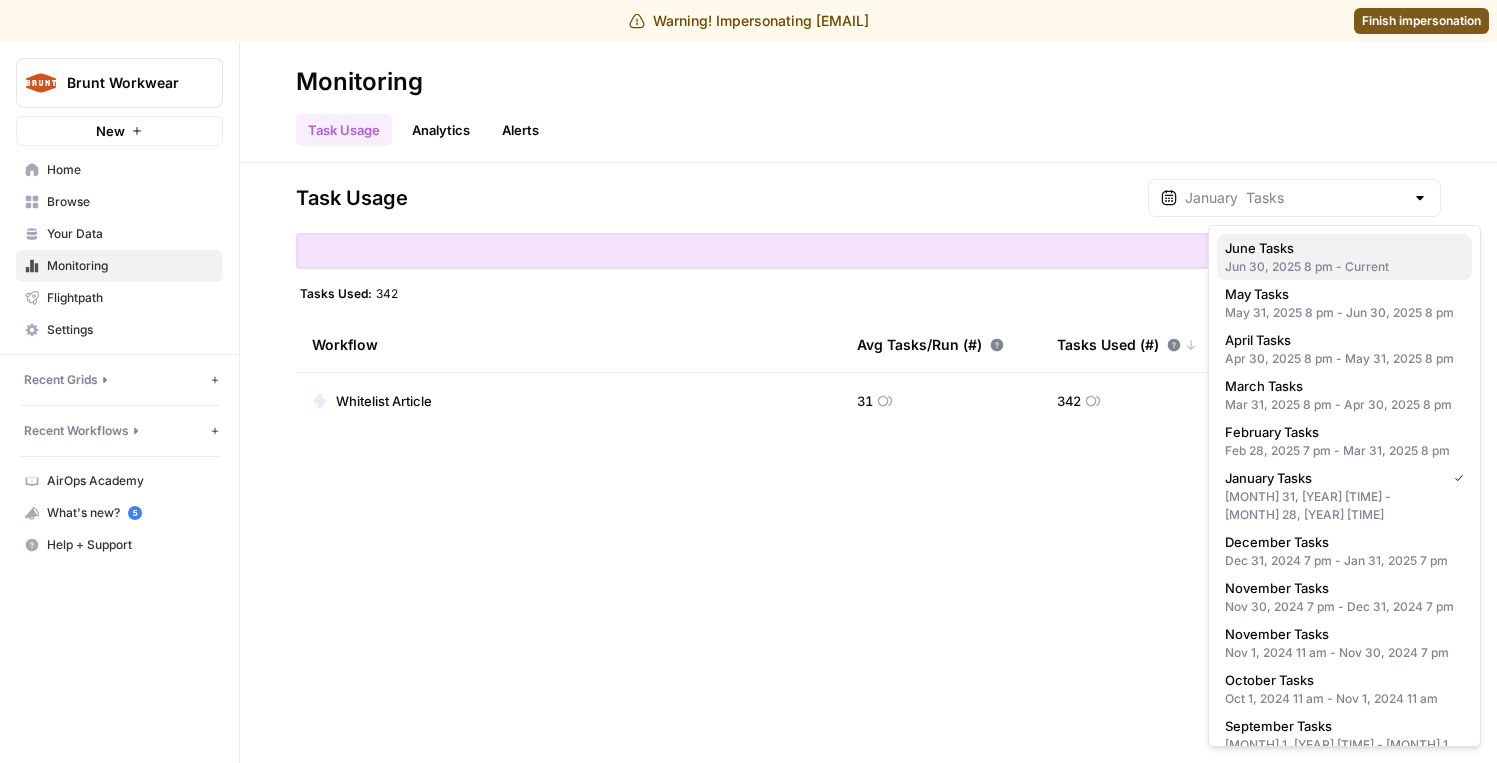 click on "June  Tasks" at bounding box center [1259, 248] 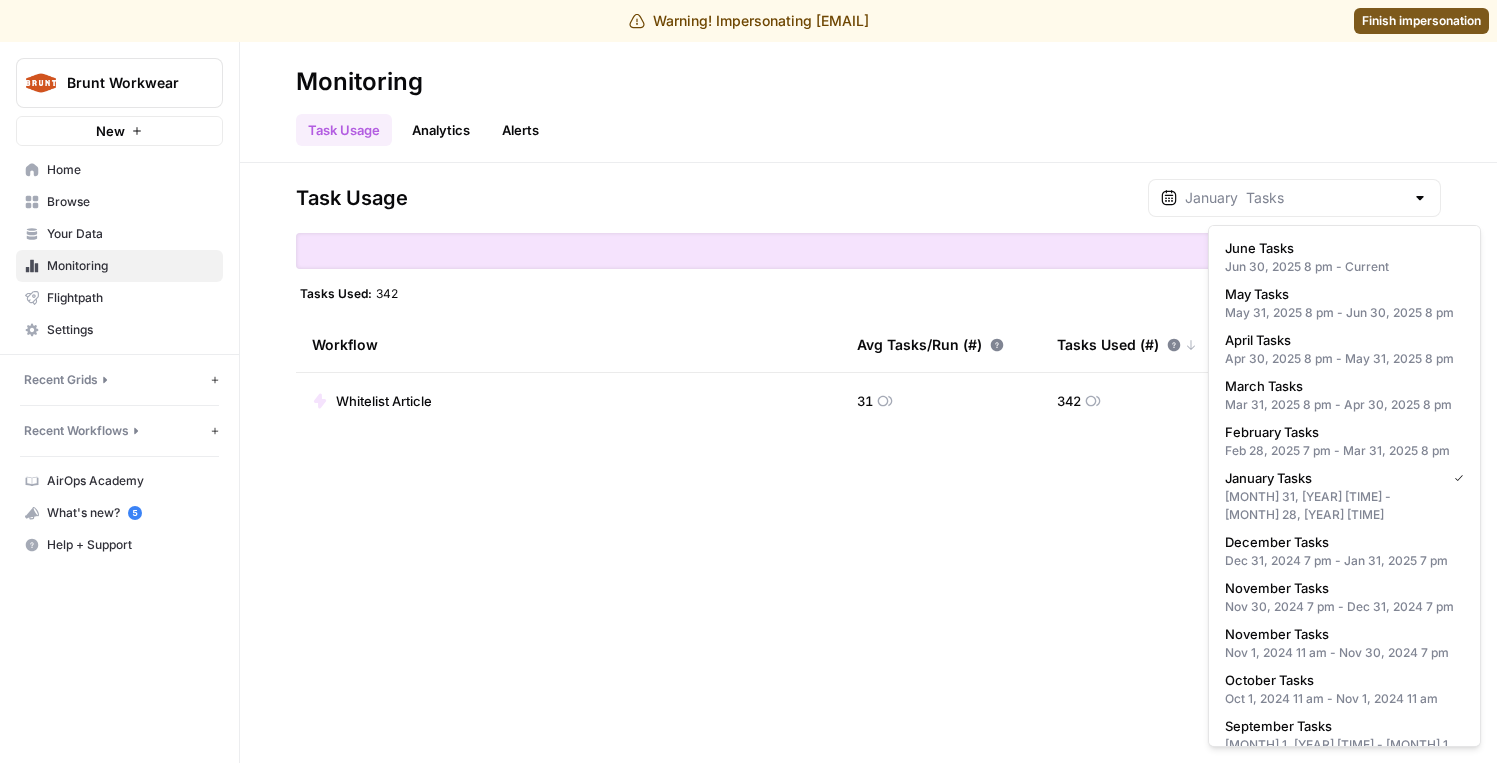 type on "June  Tasks" 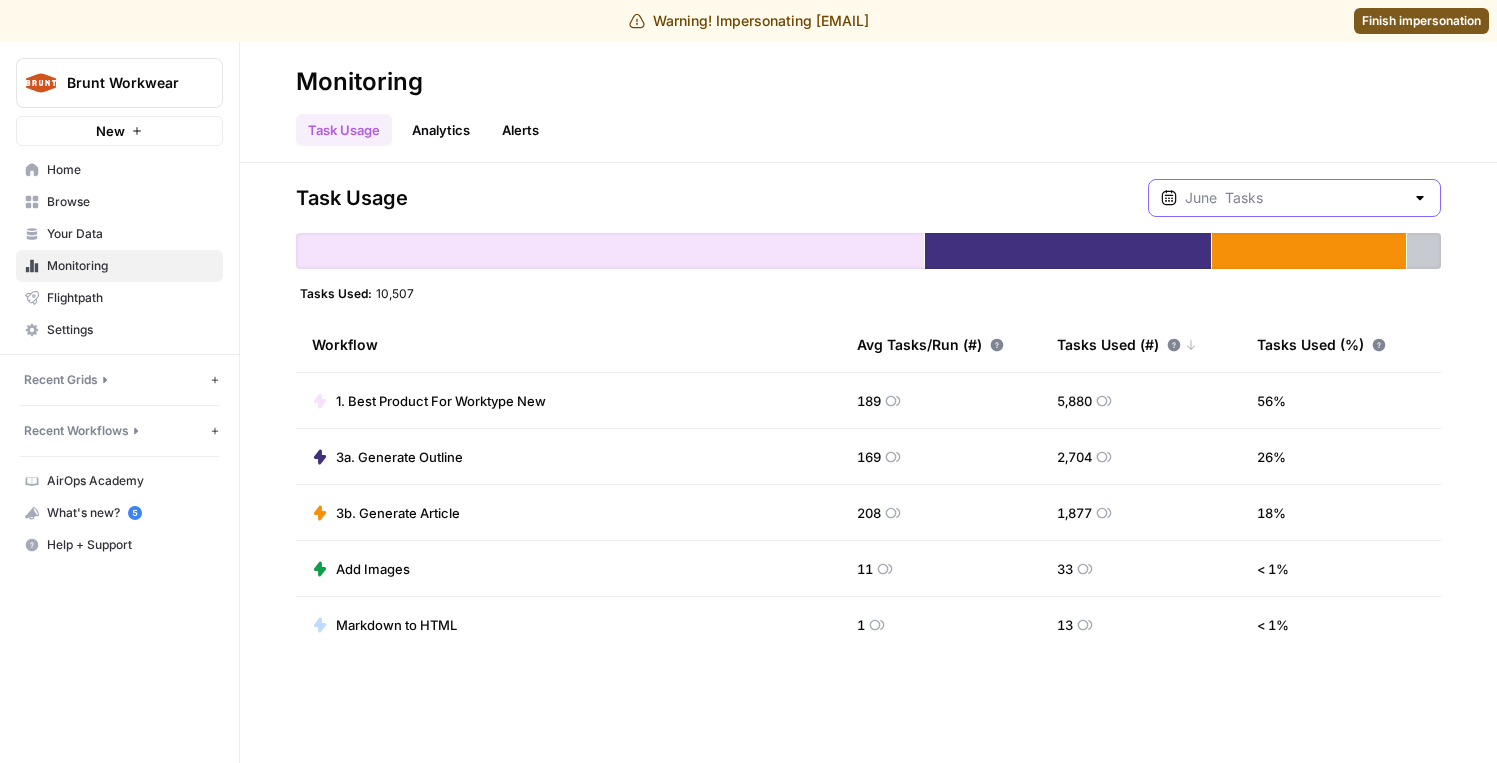 click at bounding box center [1294, 198] 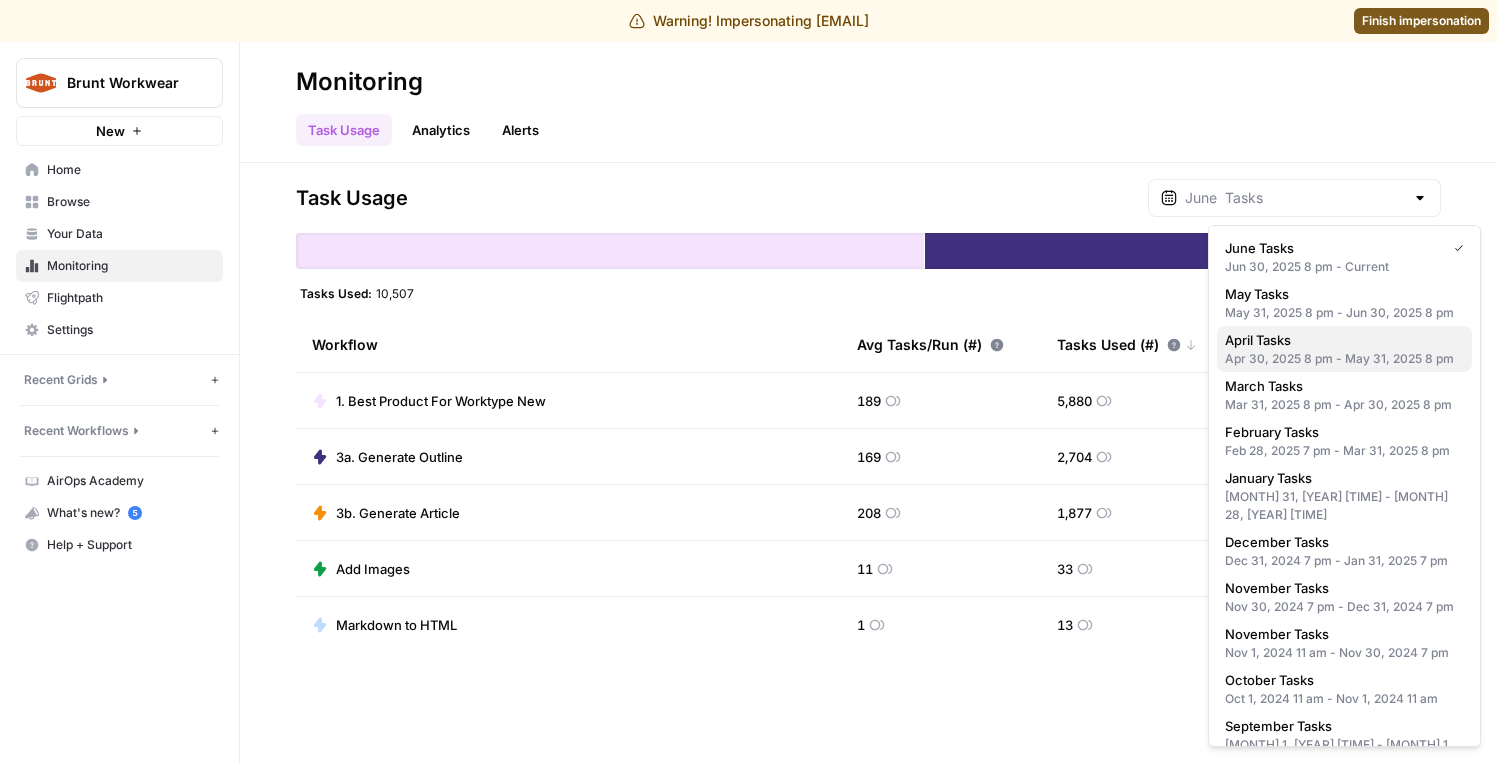 click on "Apr 30, 2025 8 pm - May 31, 2025 8 pm" at bounding box center [1344, 359] 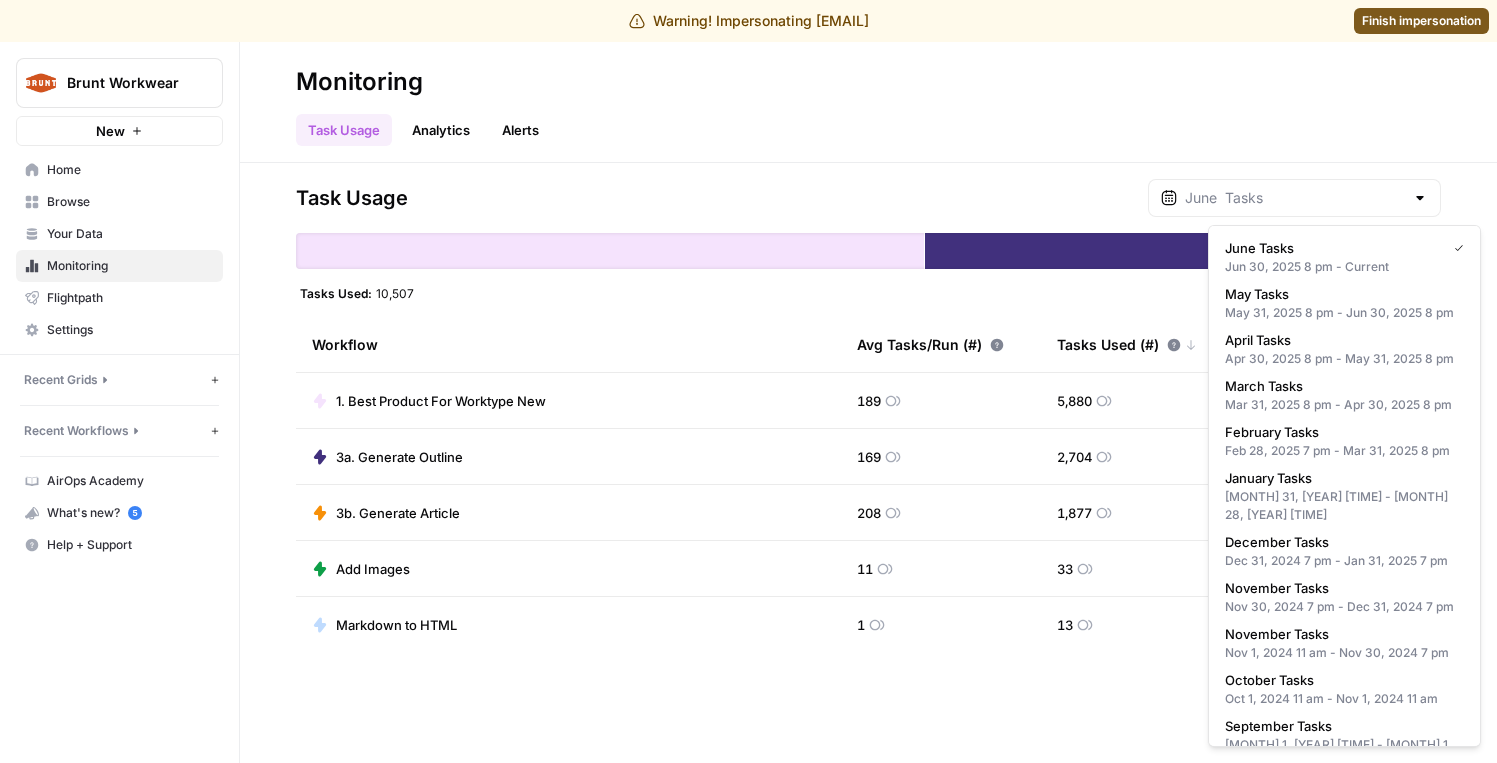 type on "April  Tasks" 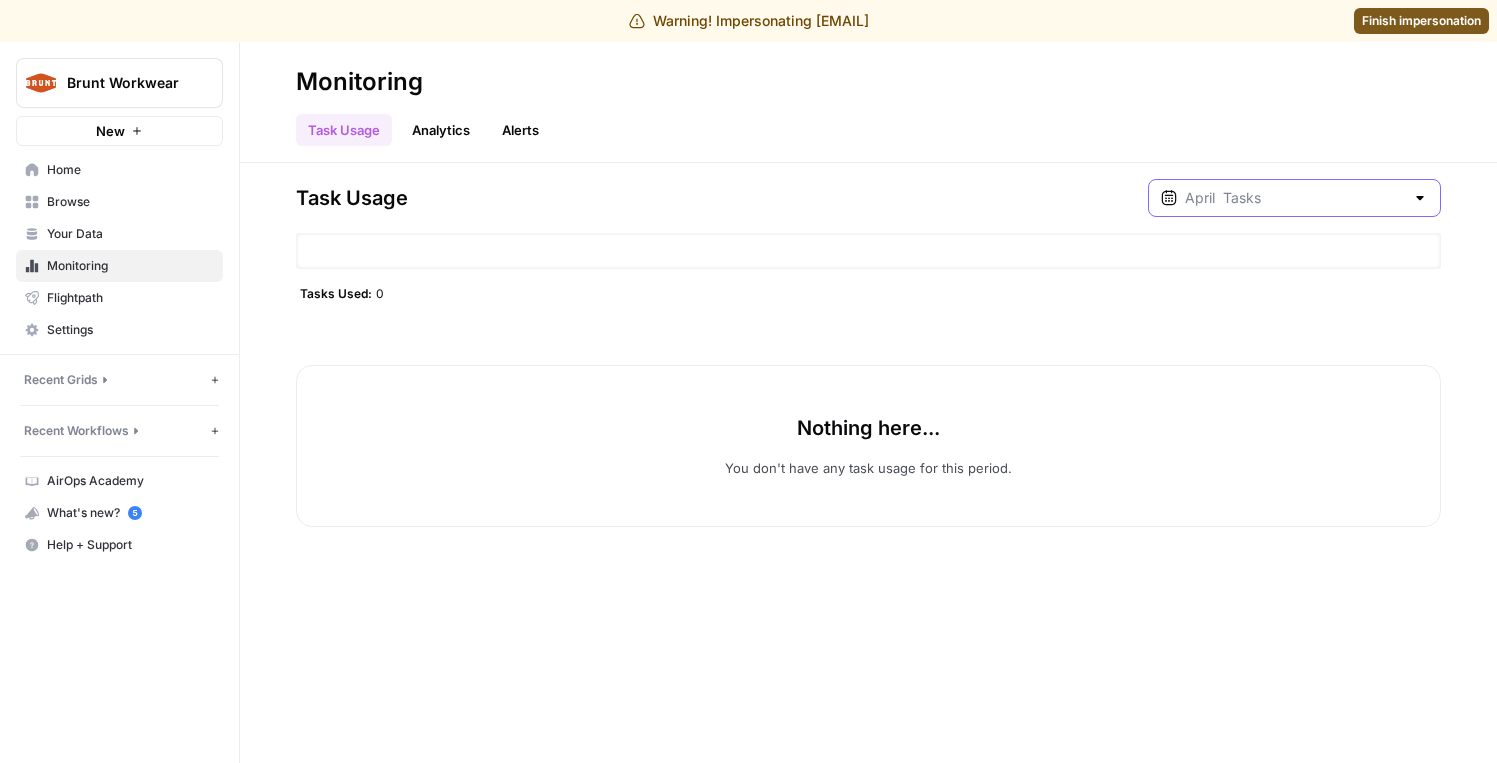 click at bounding box center (1294, 198) 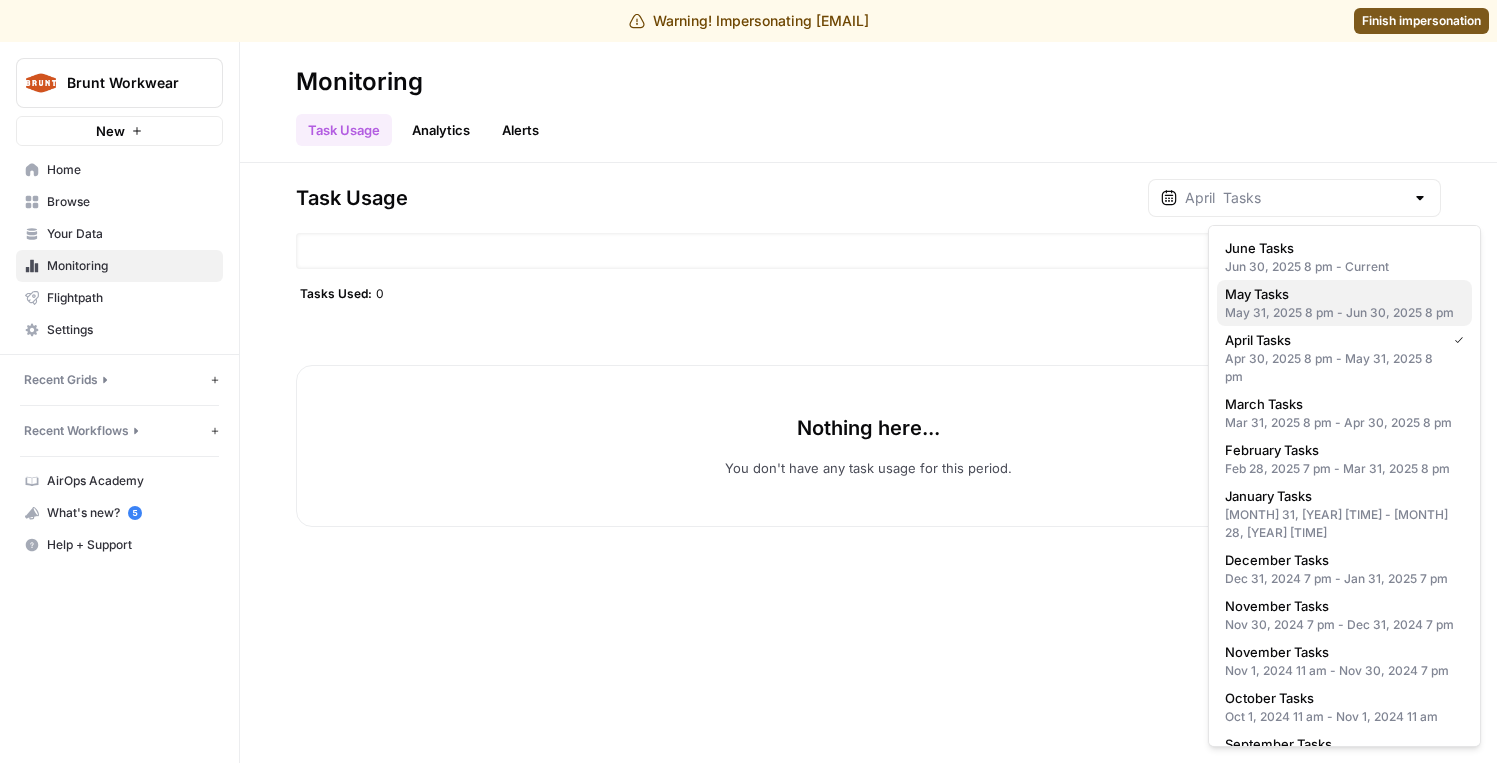 click on "May  Tasks" at bounding box center (1257, 294) 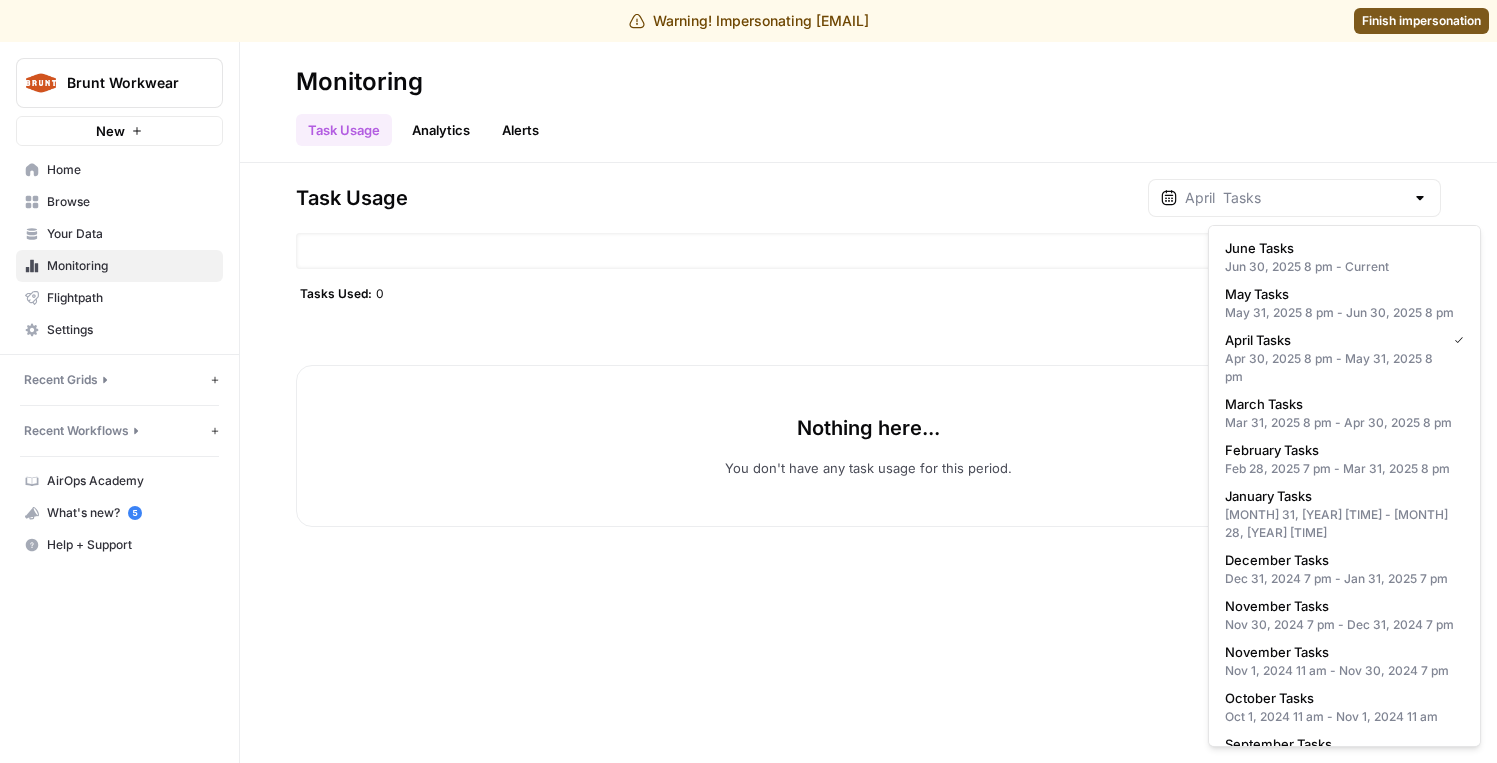 type on "May  Tasks" 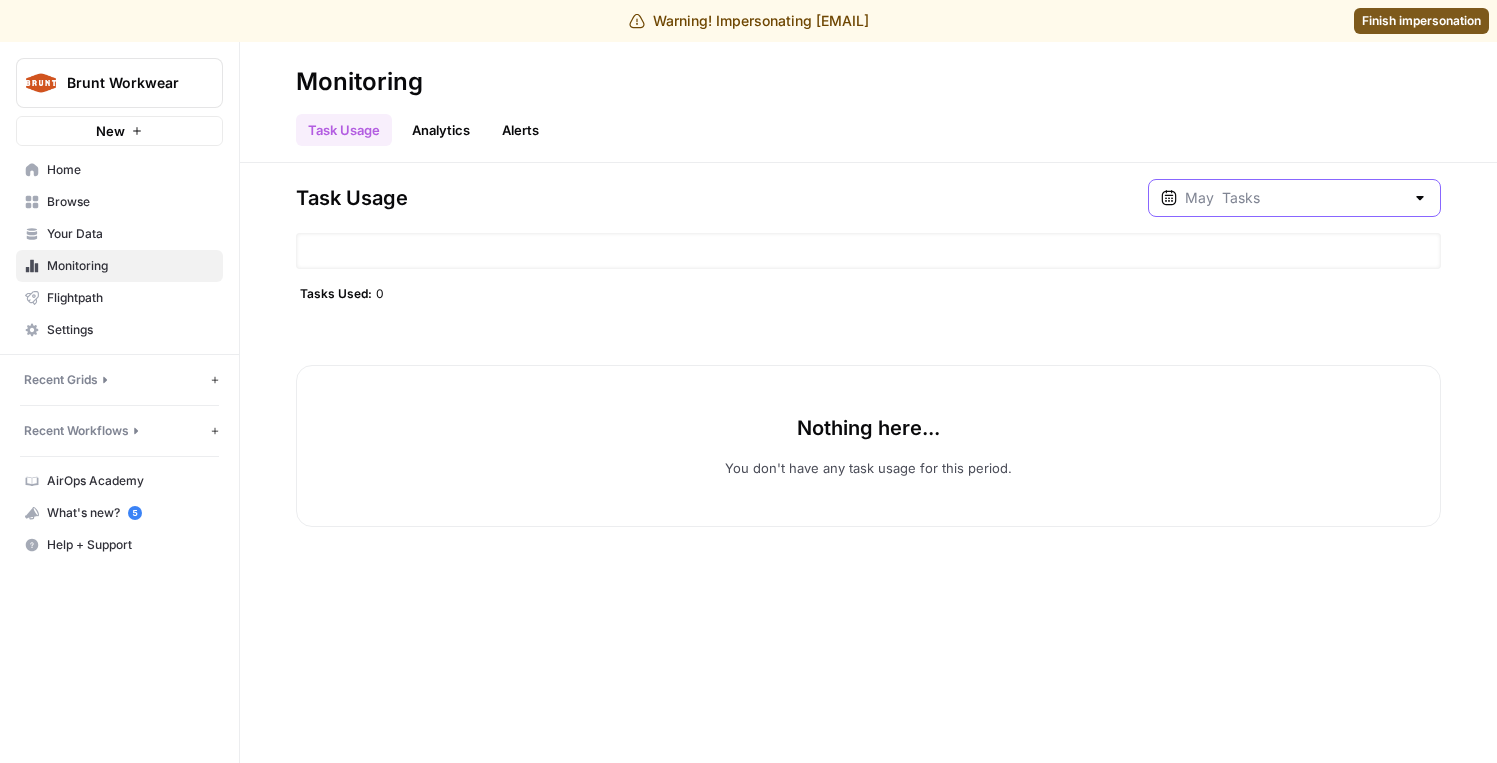 click at bounding box center (1294, 198) 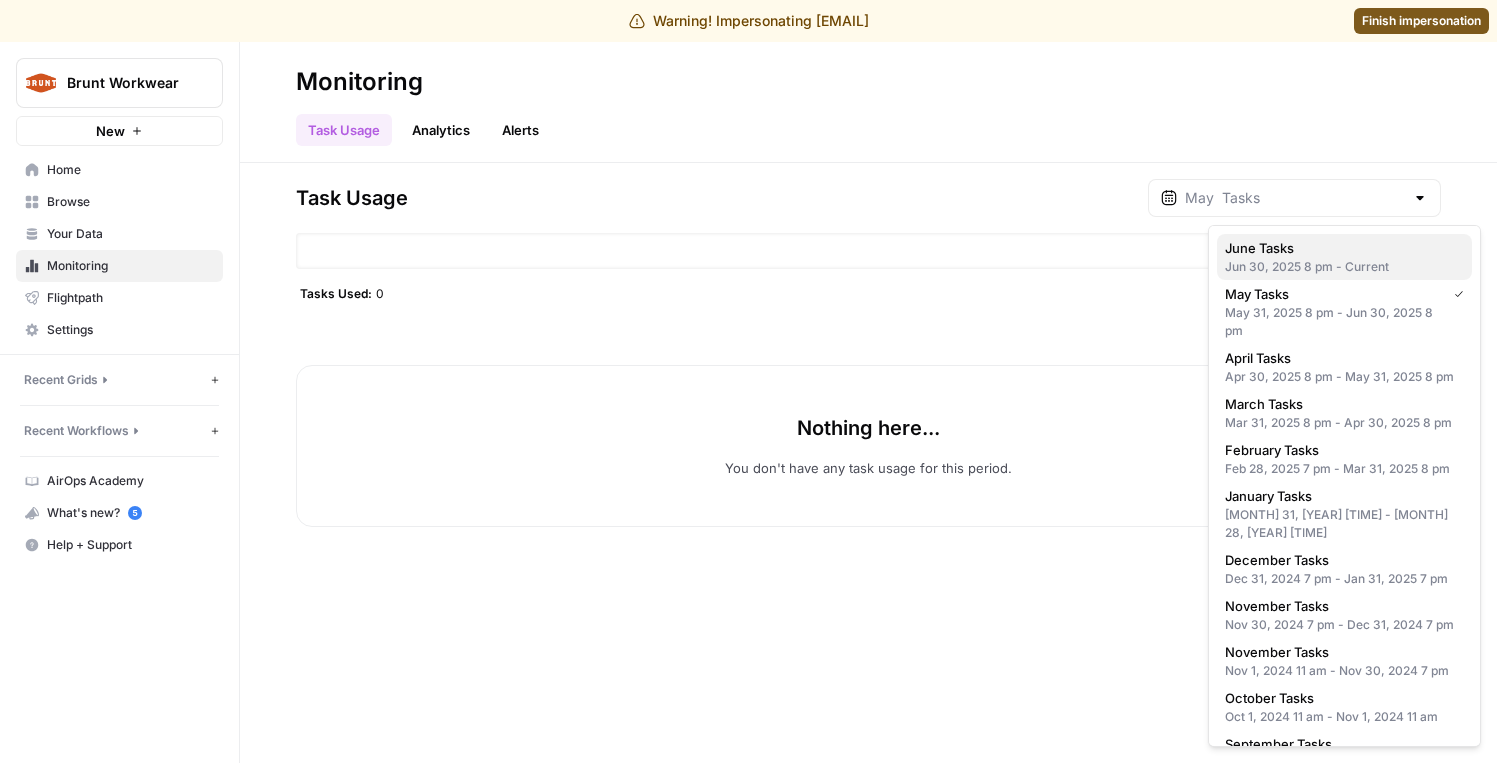 click on "June  Tasks" at bounding box center (1259, 248) 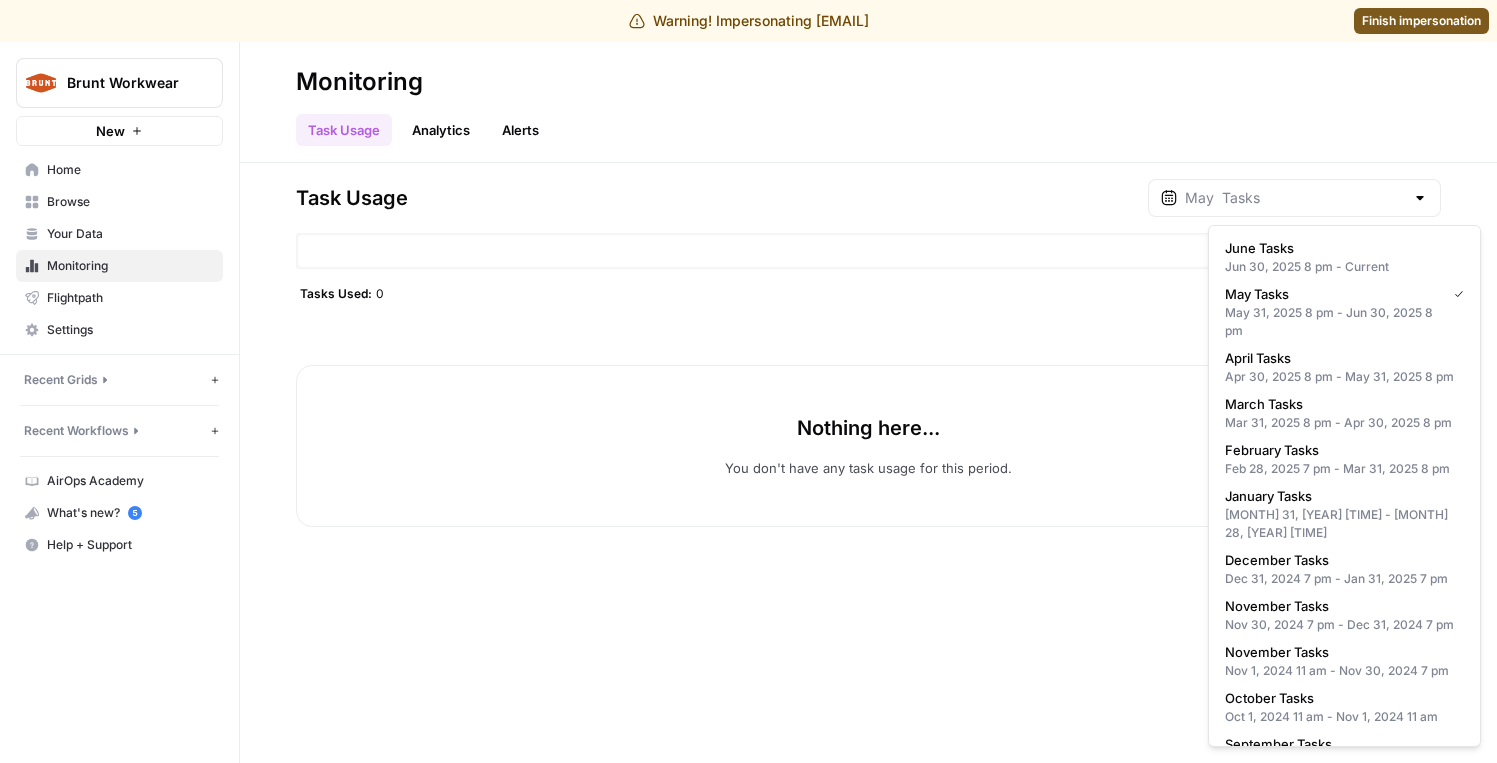 type on "June  Tasks" 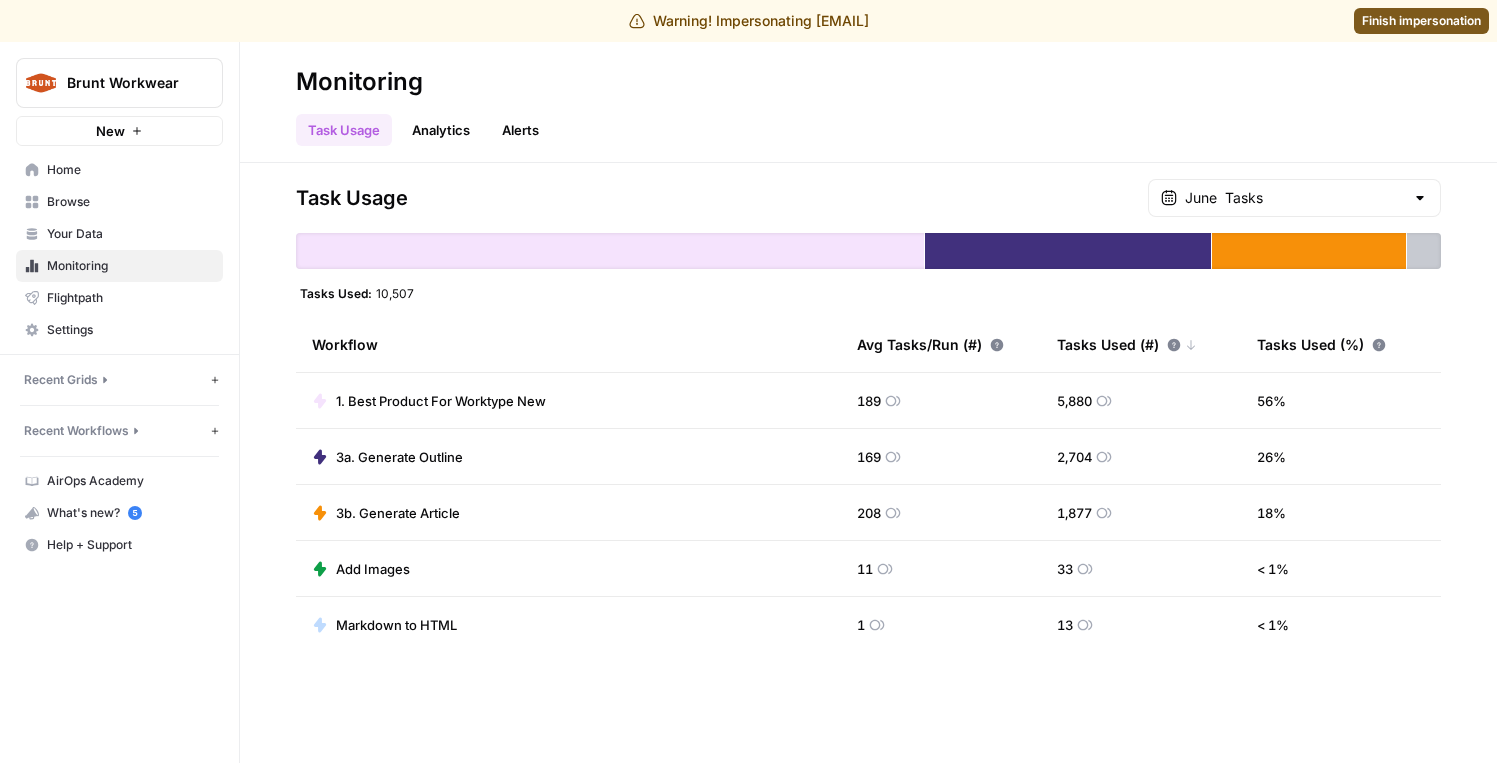 click on "Home" at bounding box center (130, 170) 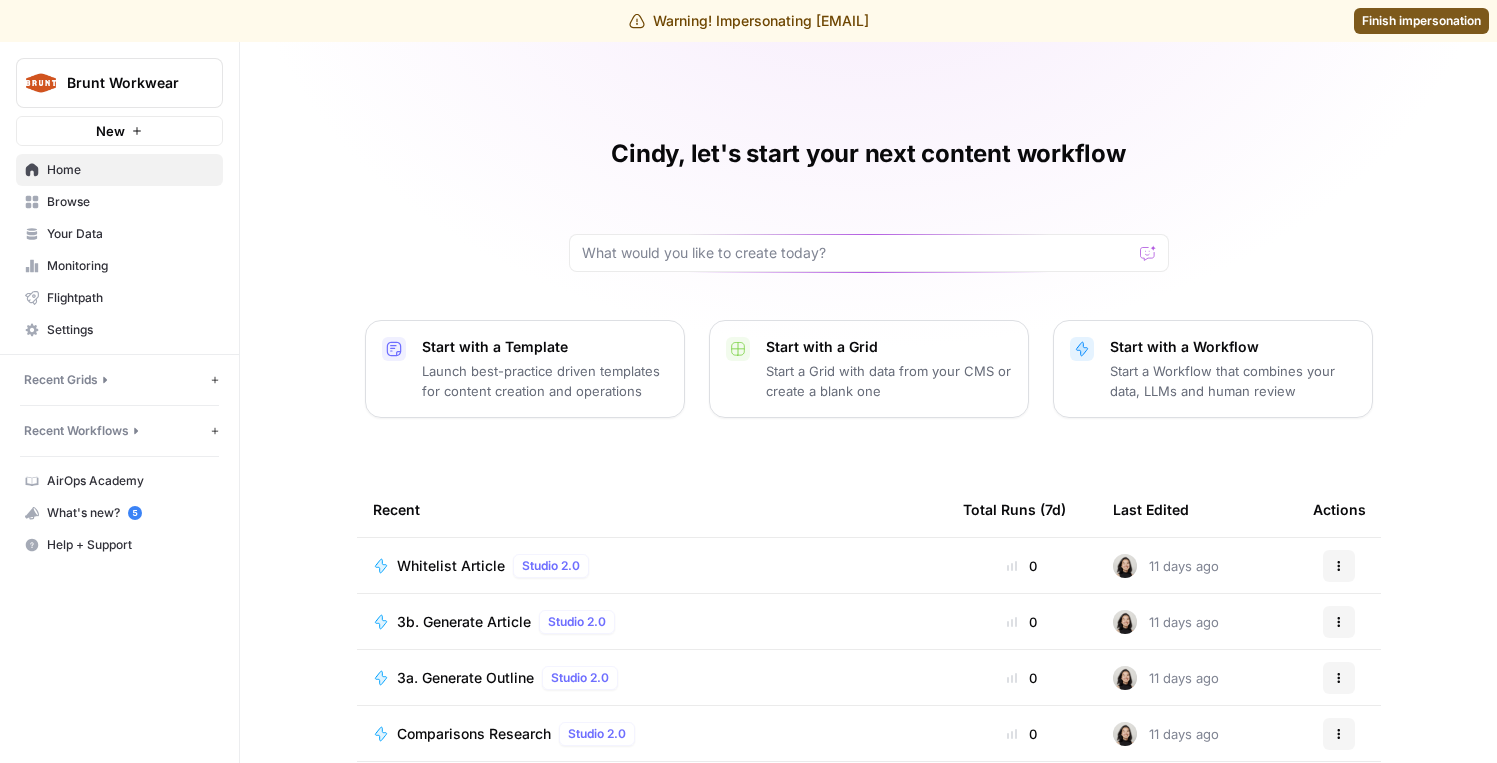 click on "Browse" at bounding box center [130, 202] 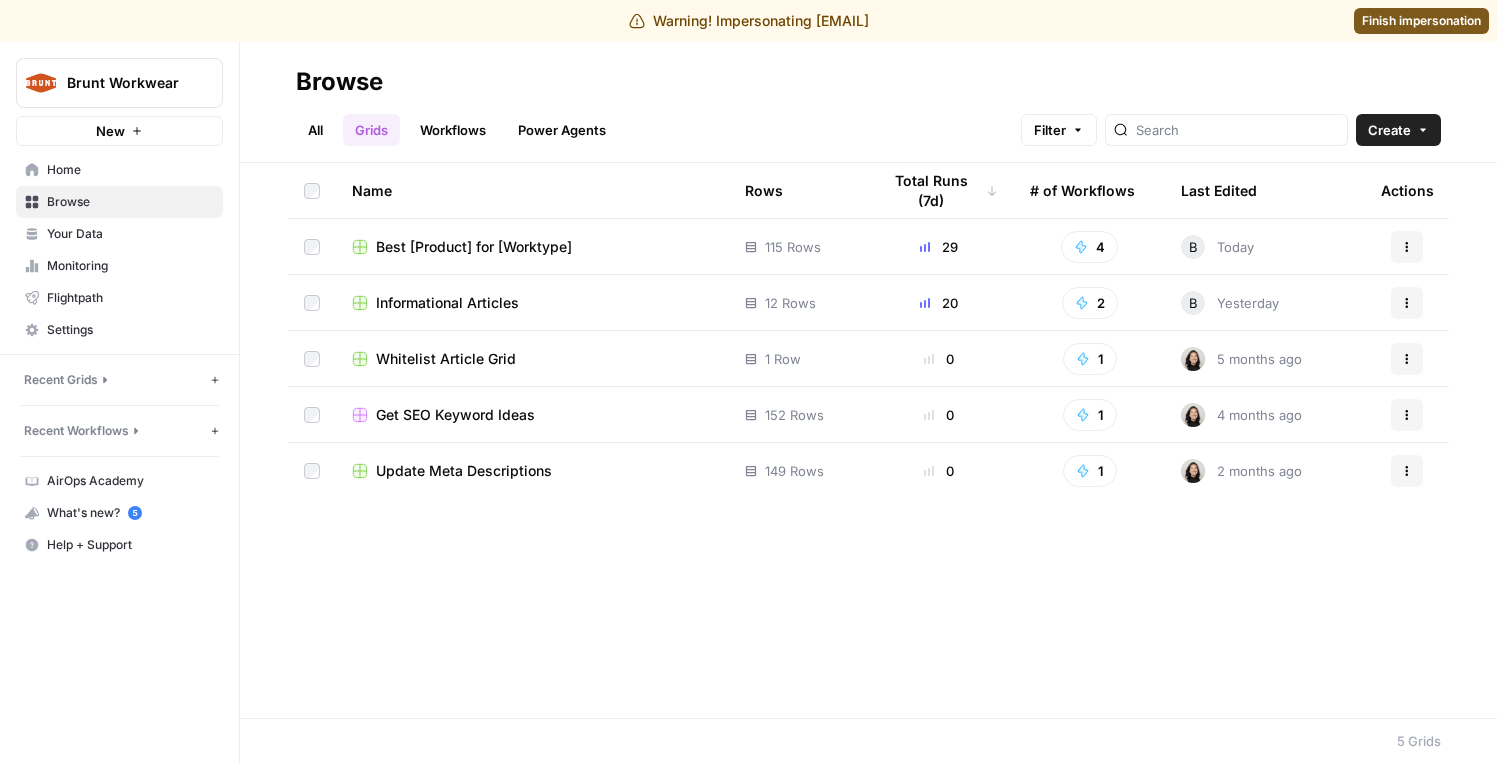 click on "Informational Articles" at bounding box center [447, 303] 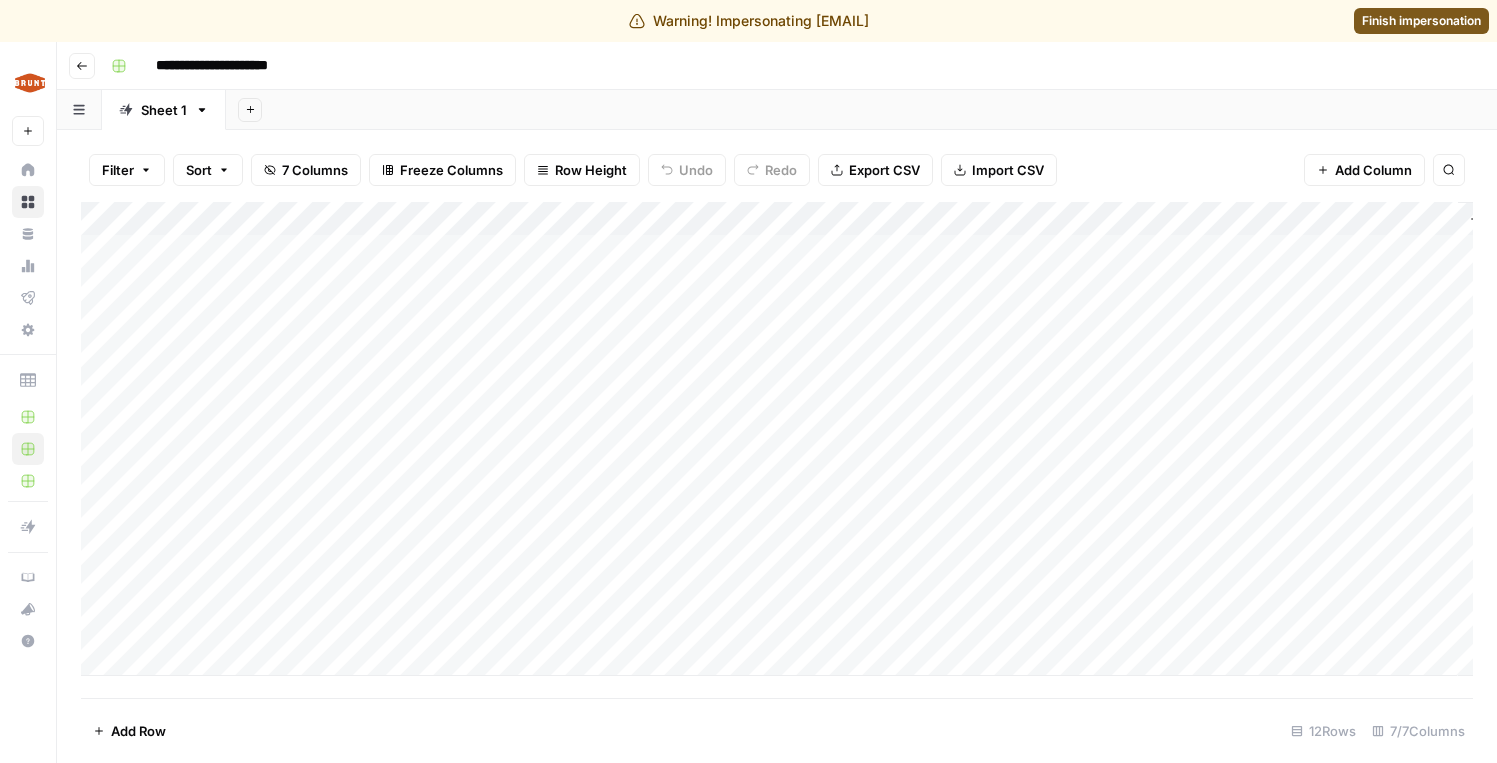 scroll, scrollTop: 0, scrollLeft: 96, axis: horizontal 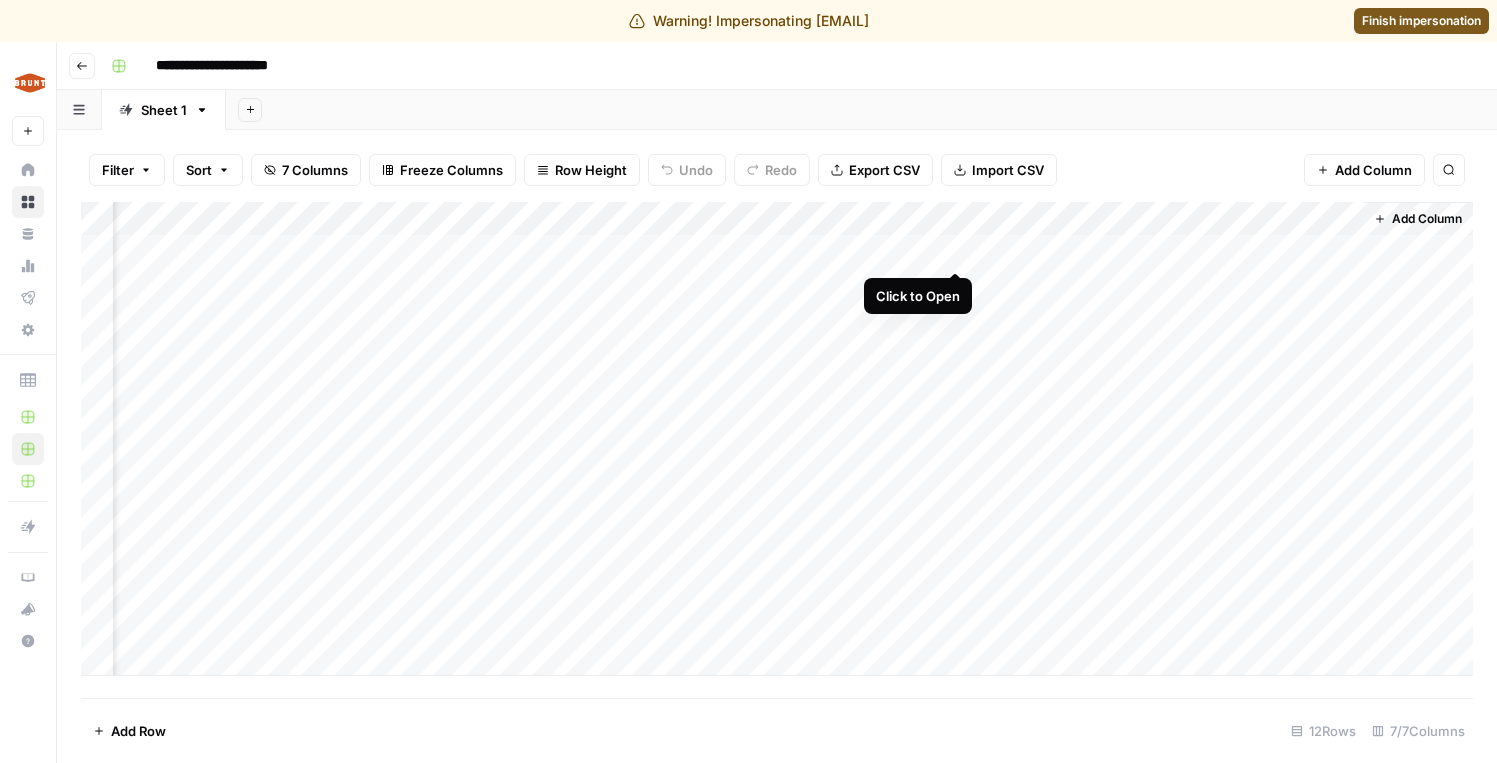 click on "Add Column" at bounding box center (777, 439) 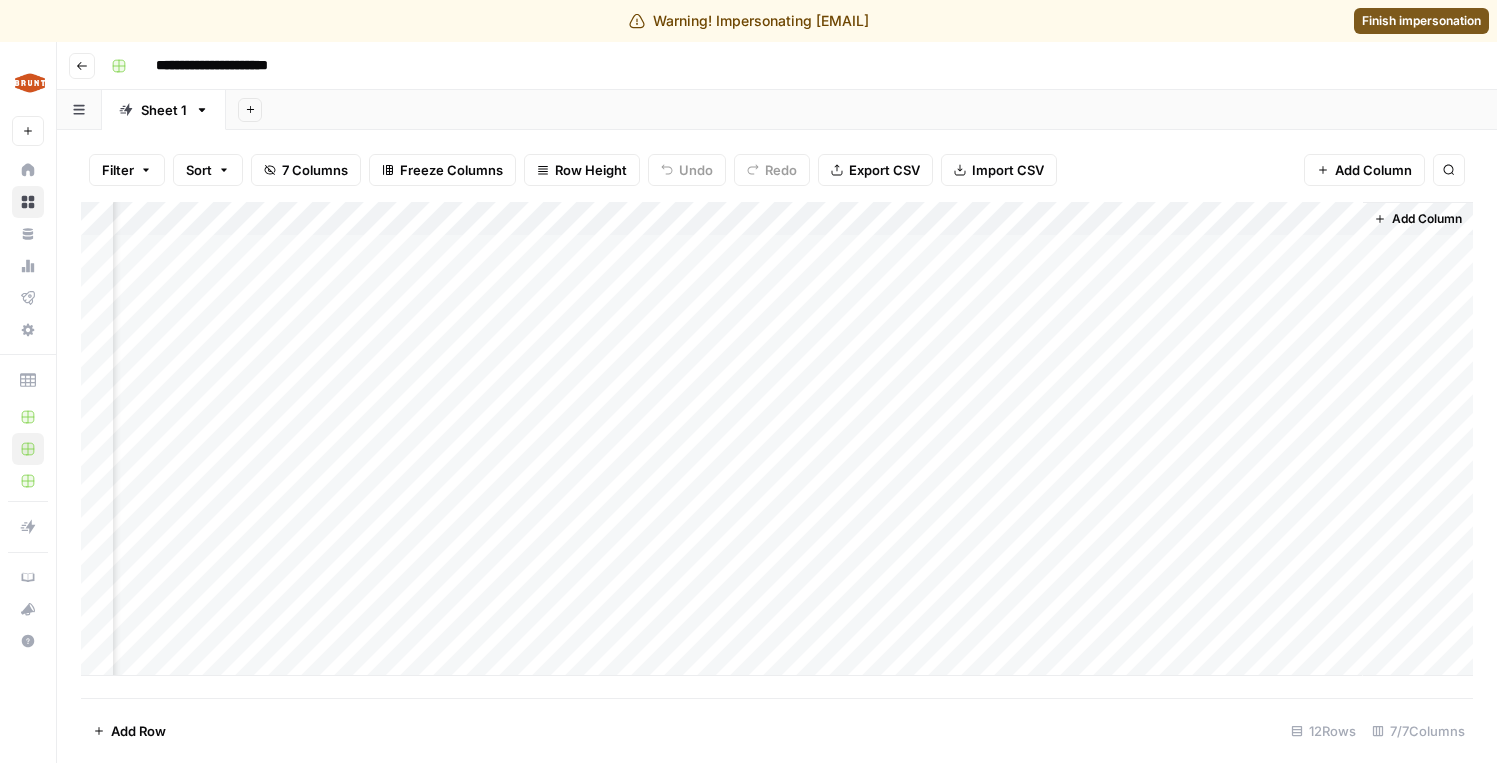 scroll, scrollTop: 0, scrollLeft: 78, axis: horizontal 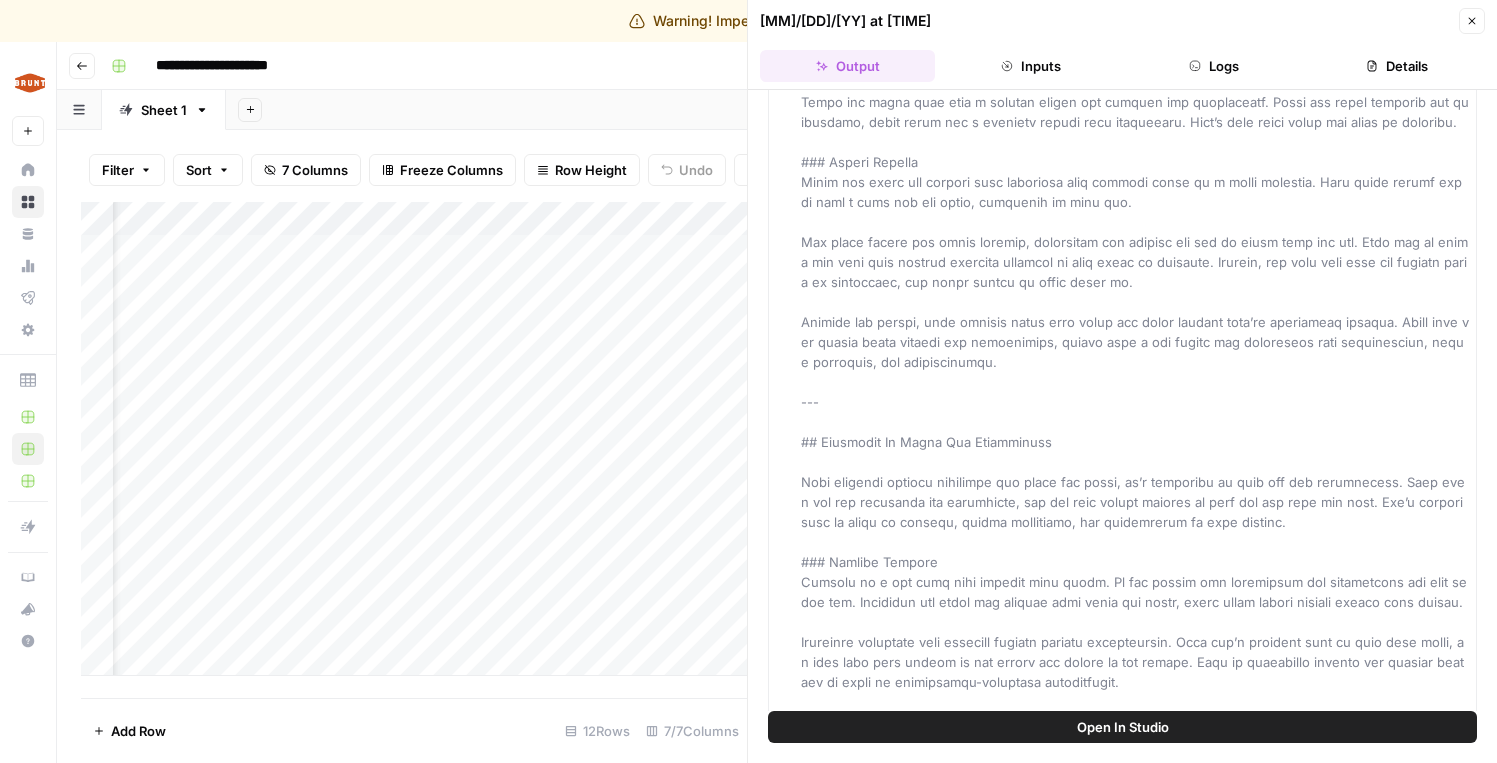 click on "**********" at bounding box center (790, 66) 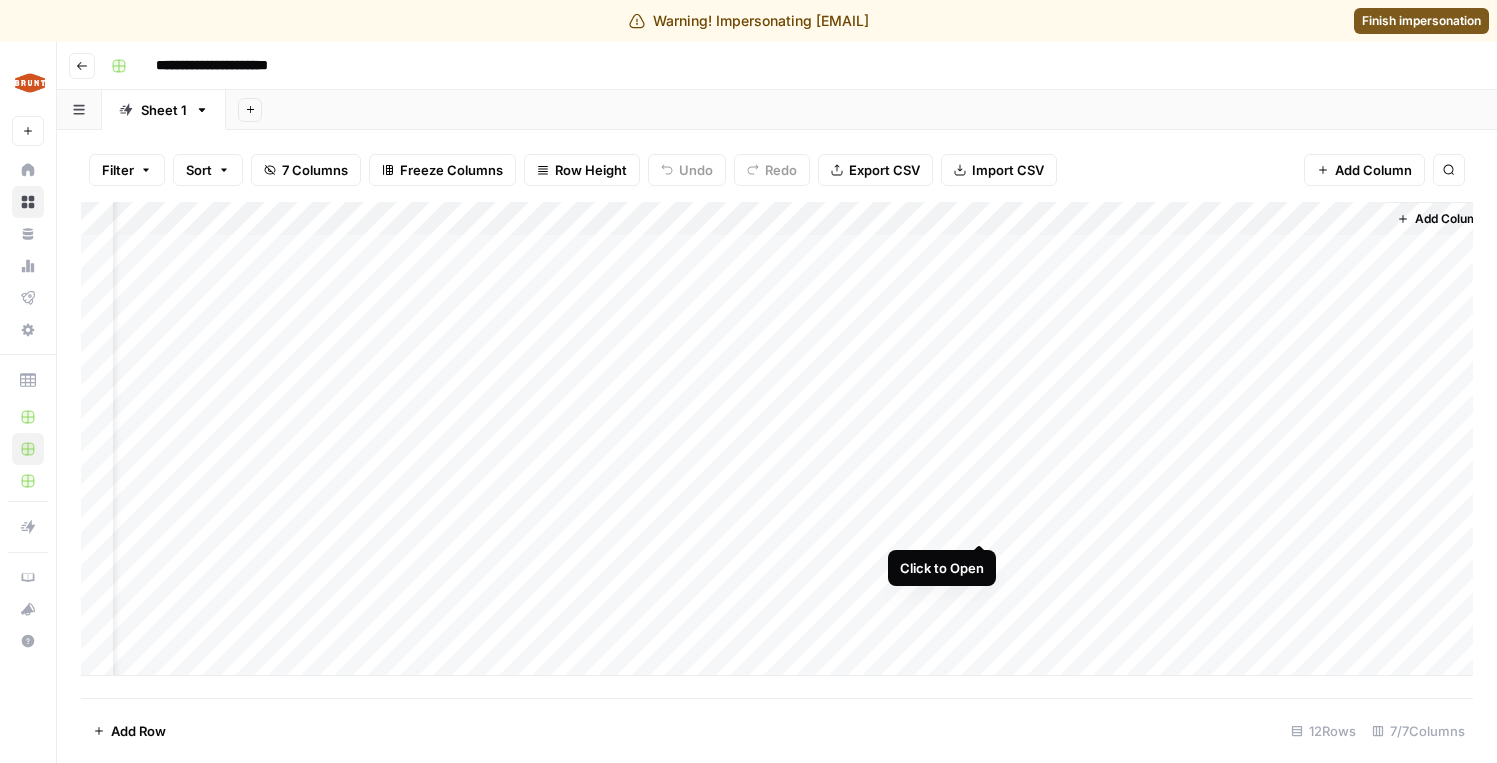 scroll, scrollTop: 0, scrollLeft: 0, axis: both 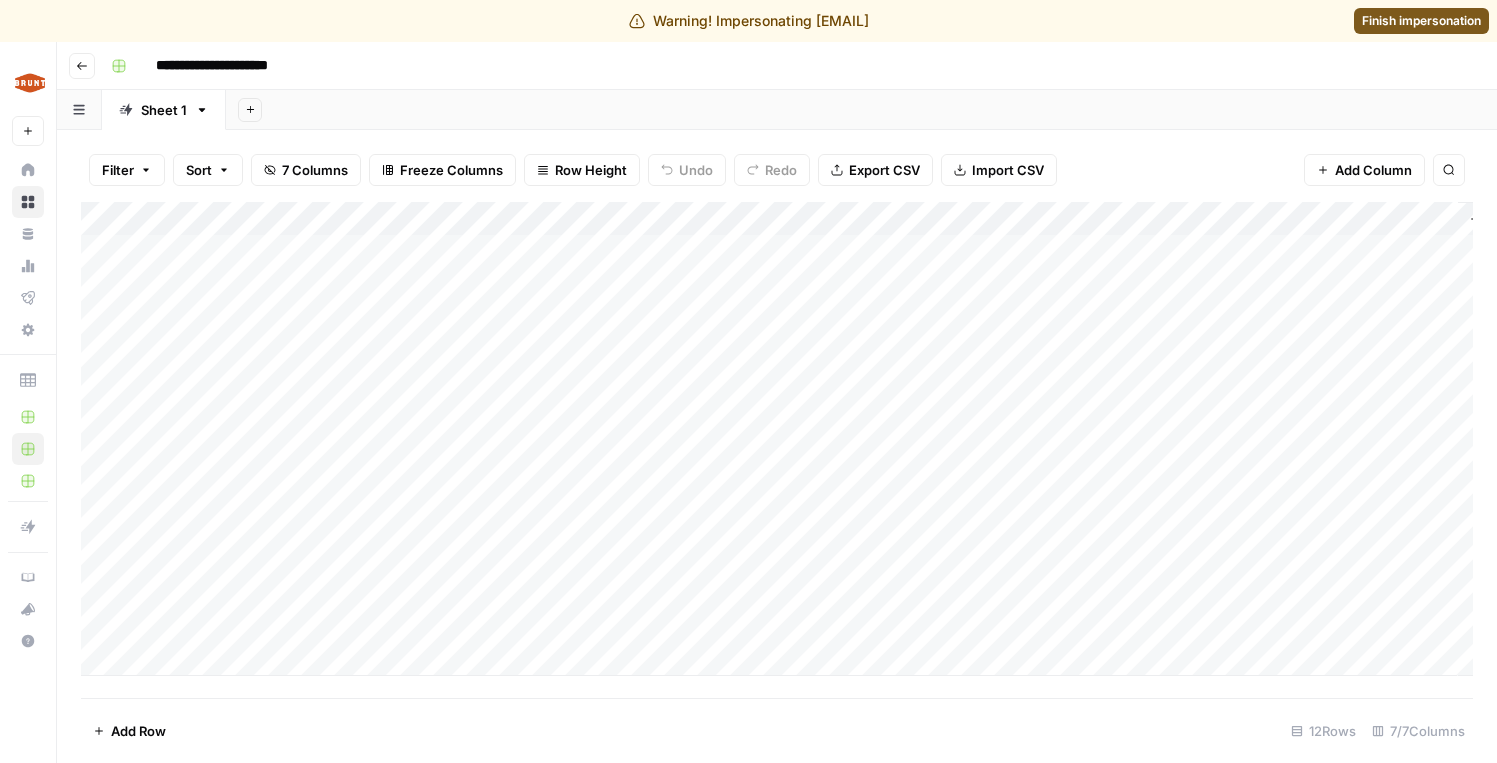 click 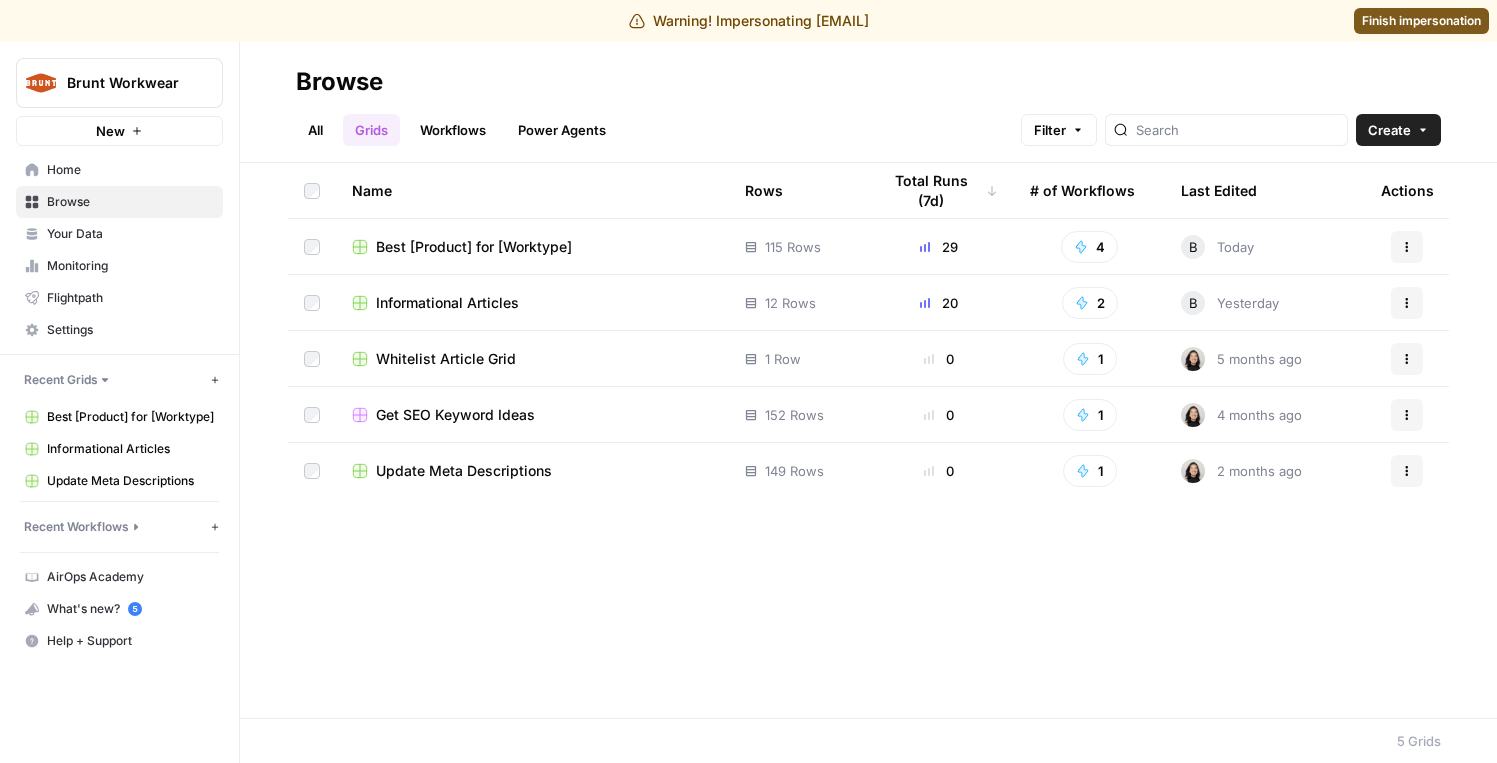 click on "Monitoring" at bounding box center [130, 266] 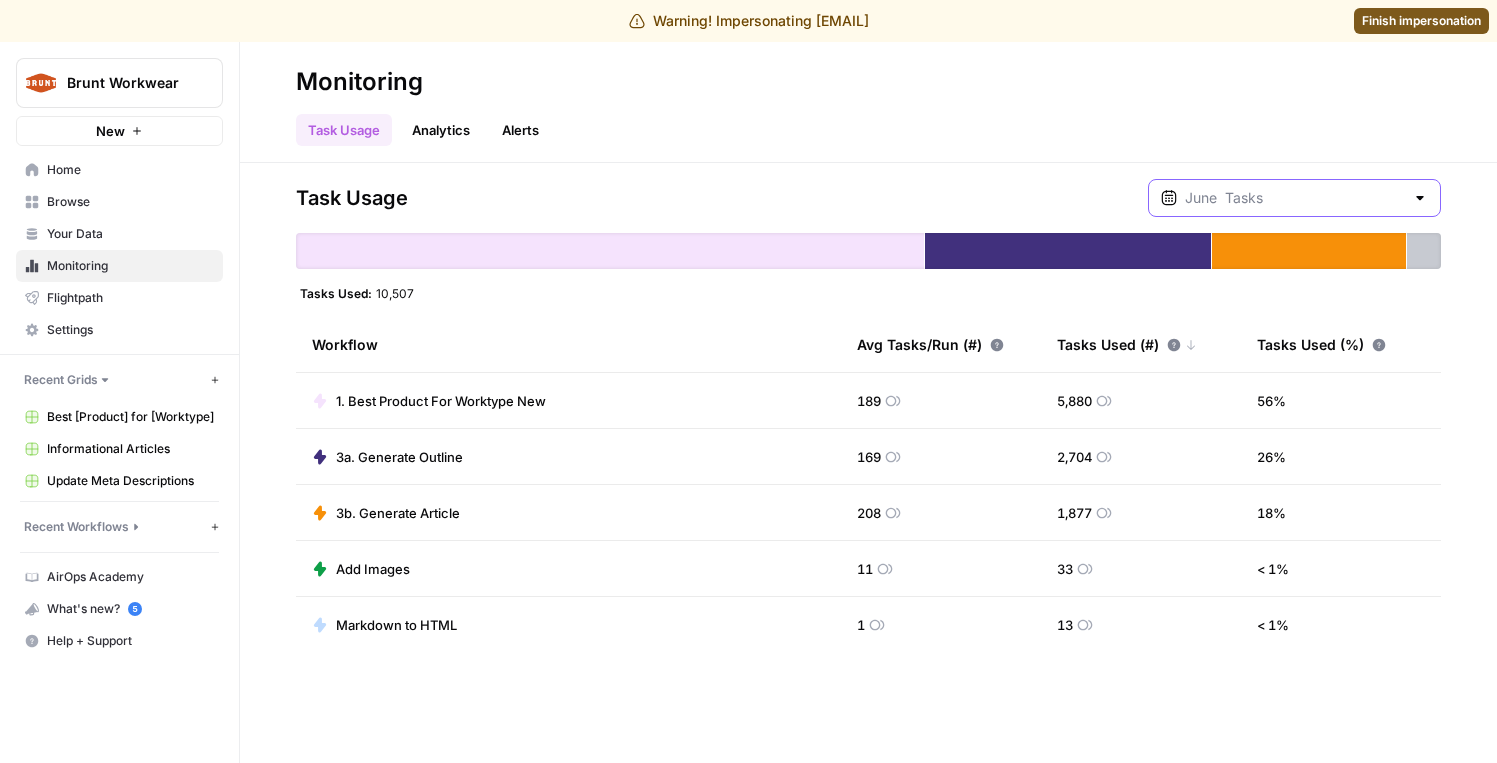 click at bounding box center [1294, 198] 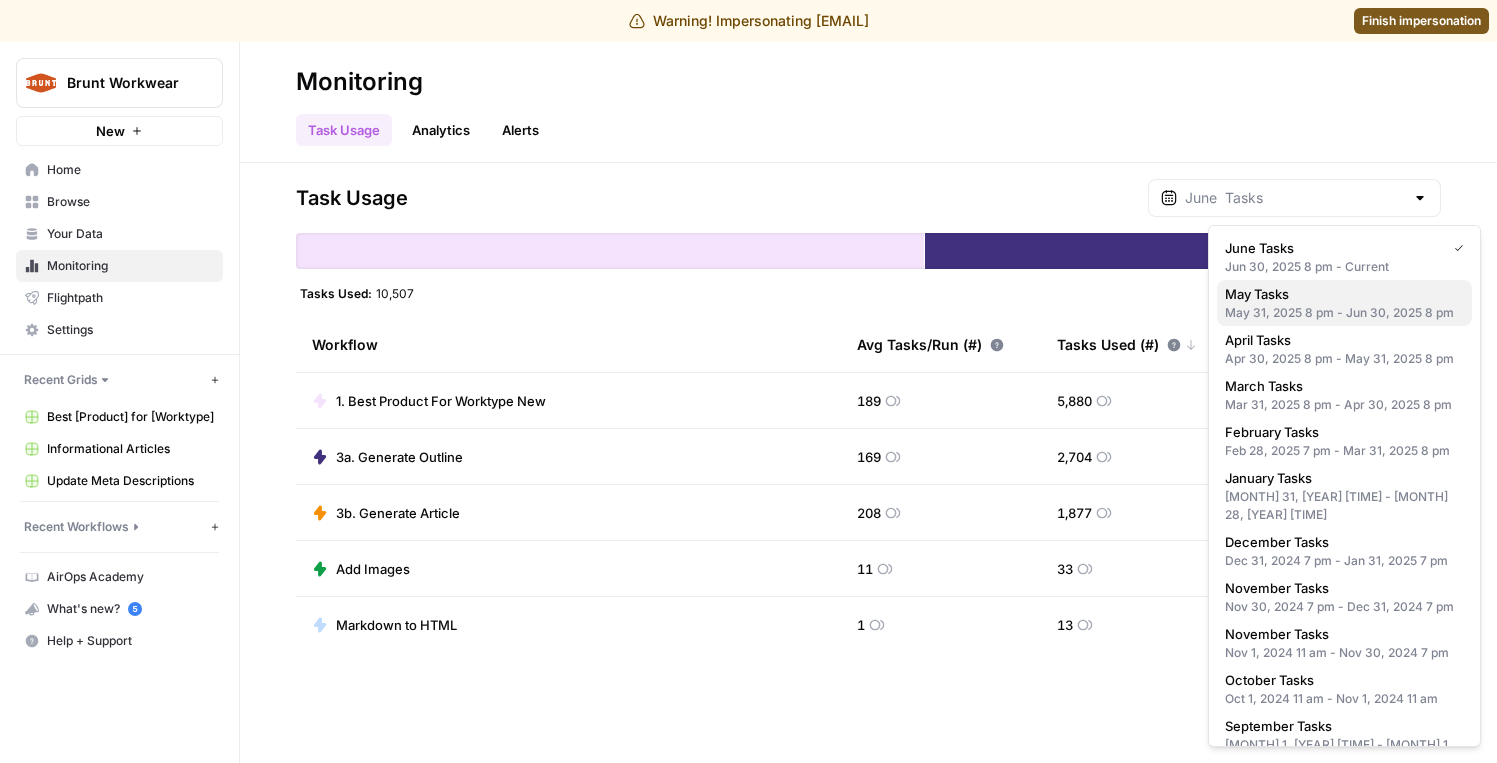 click on "May  Tasks" at bounding box center [1344, 294] 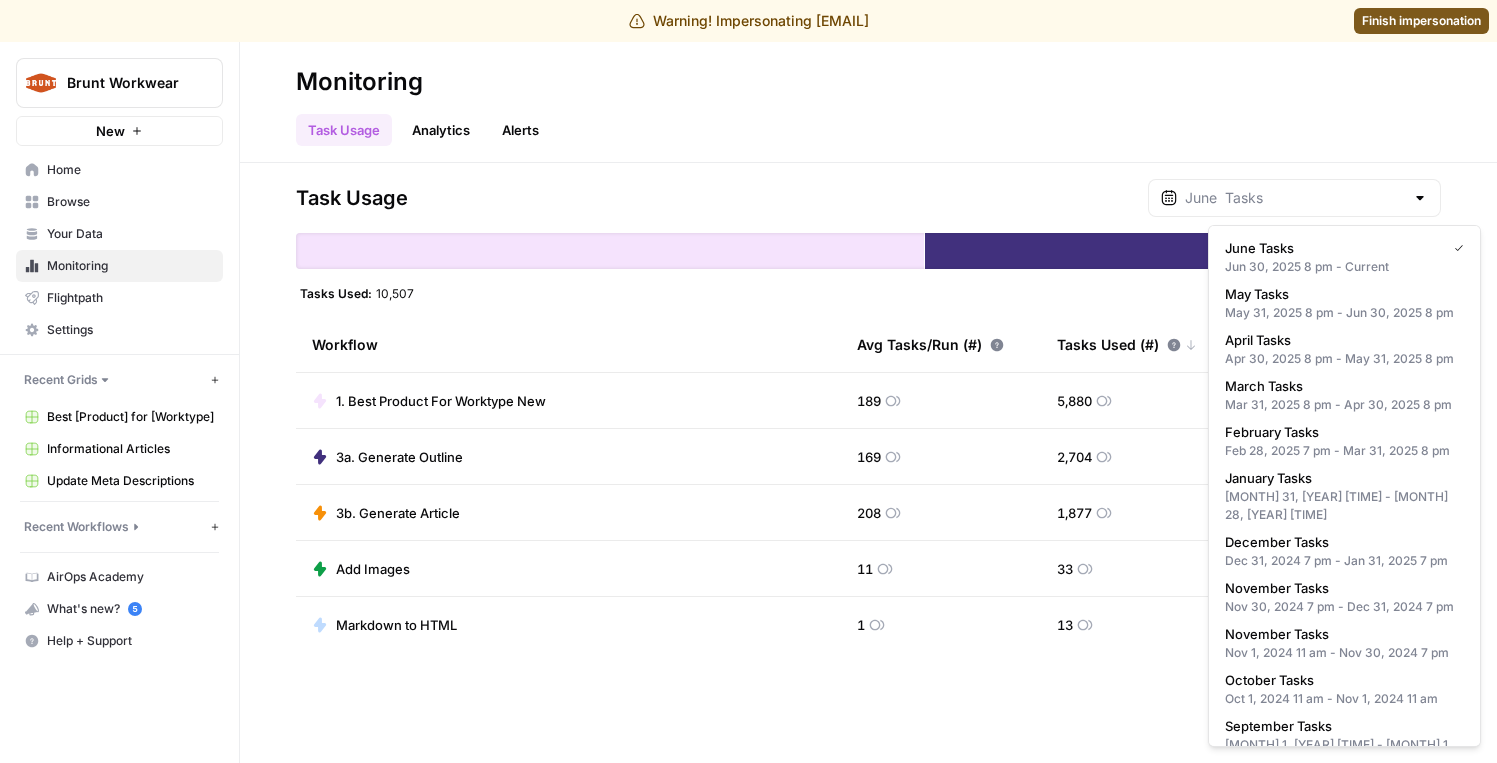 type on "May  Tasks" 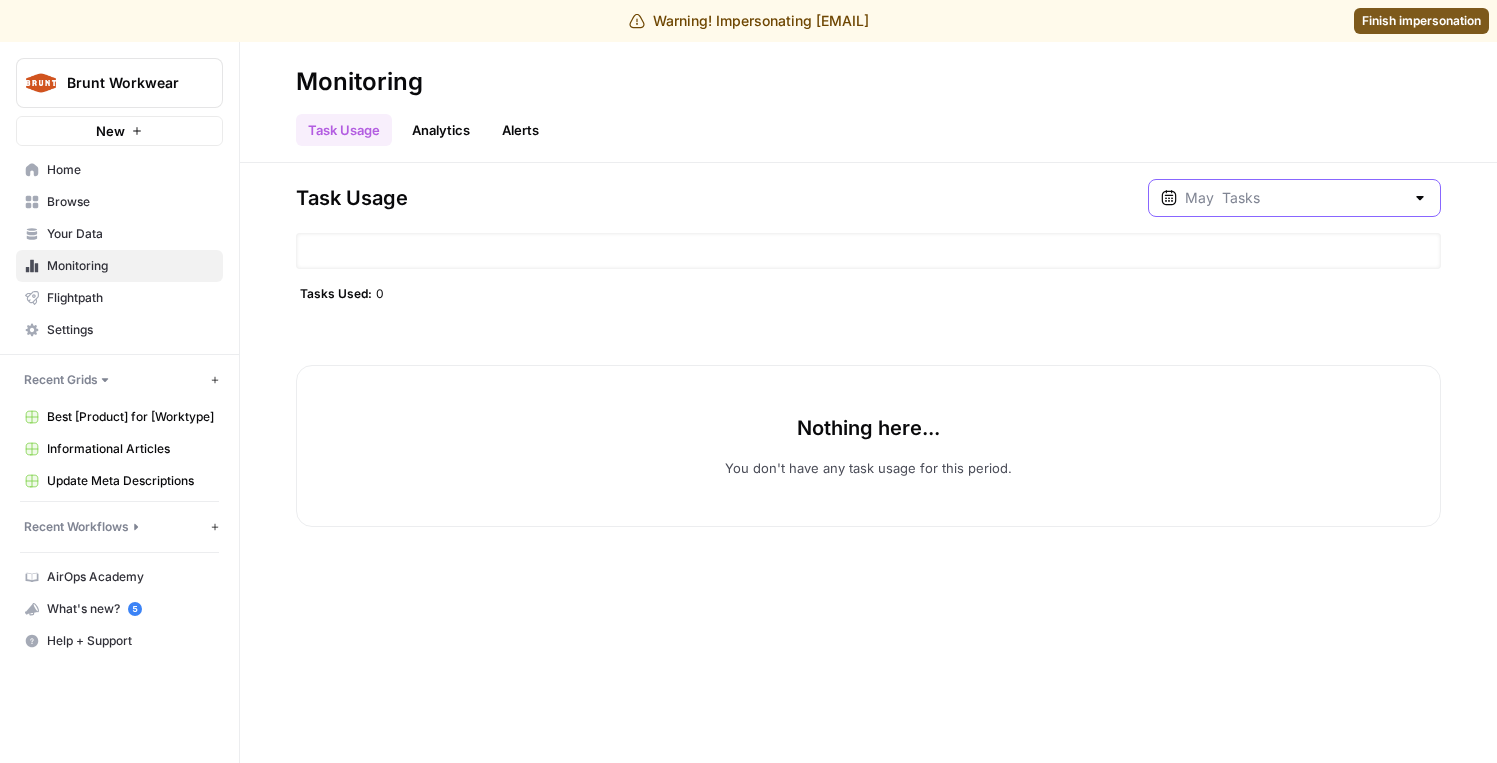 click at bounding box center [1294, 198] 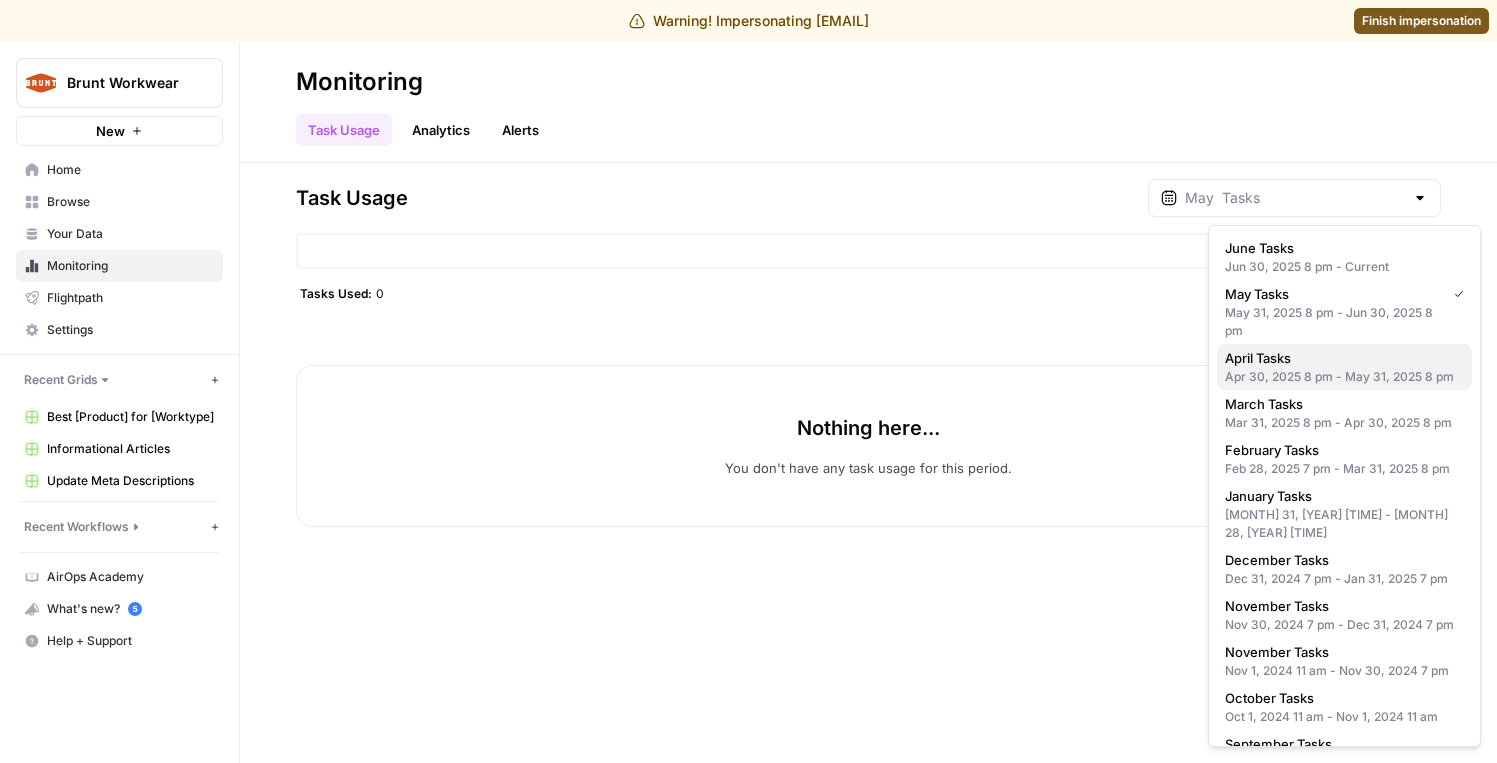 click on "April  Tasks" at bounding box center [1258, 358] 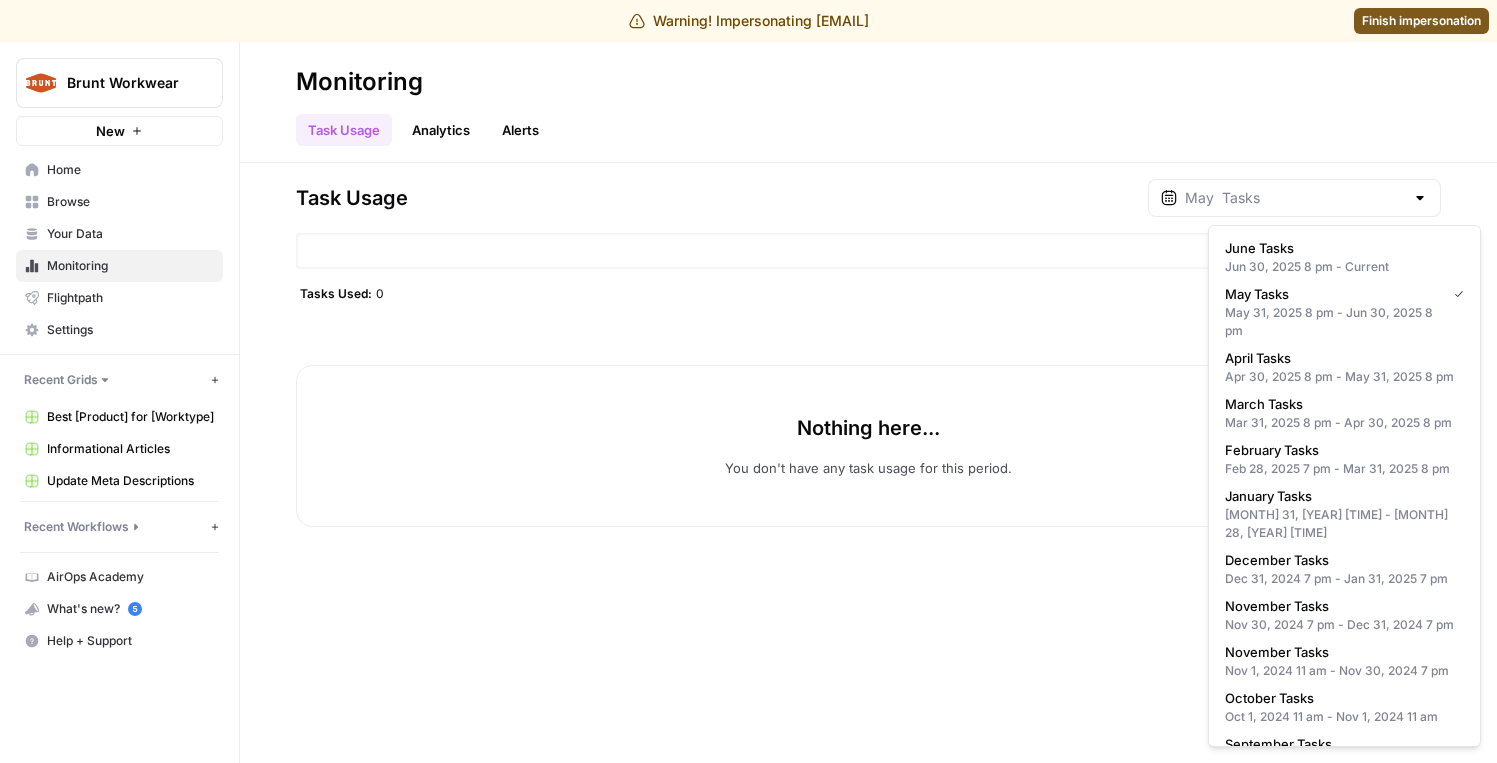 type on "April  Tasks" 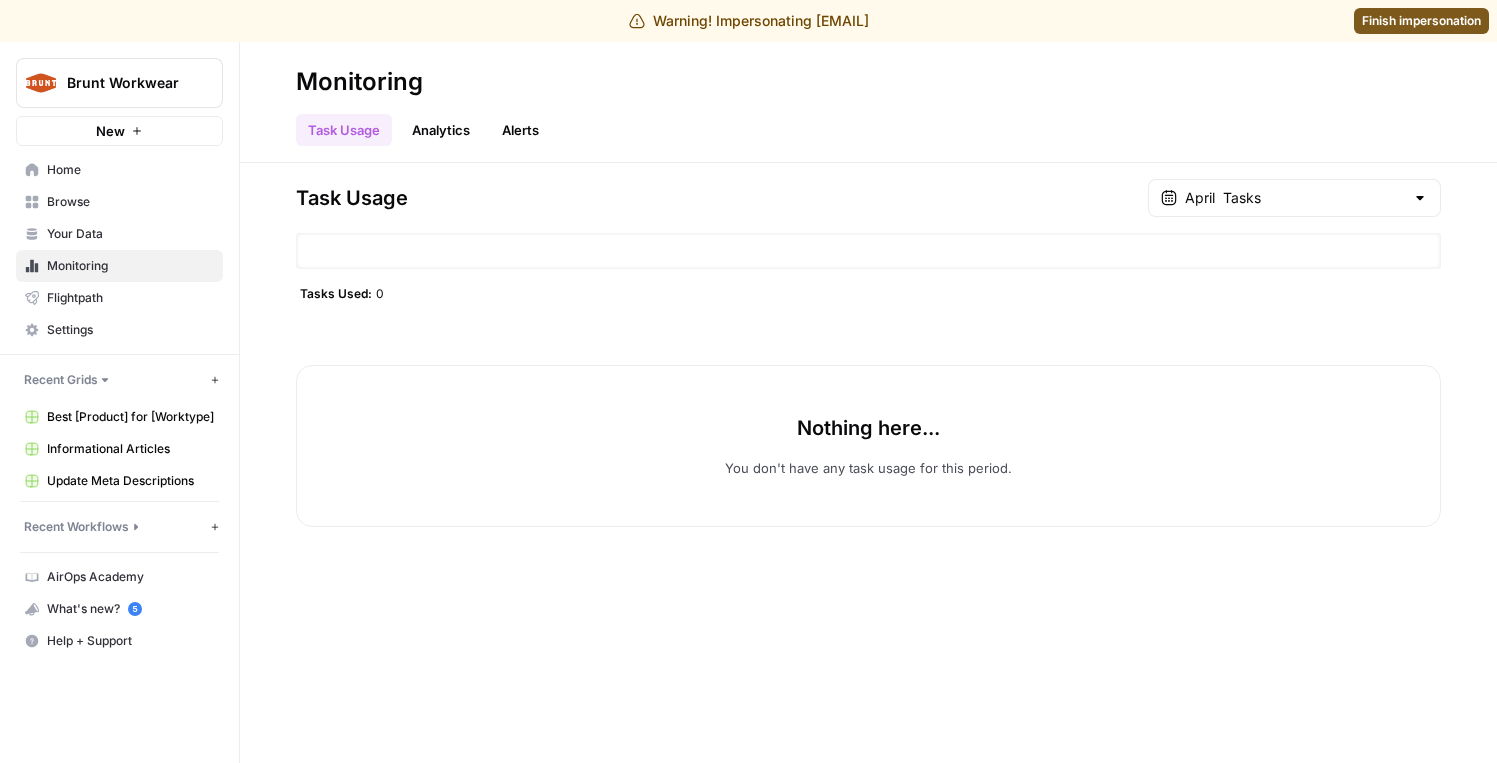 click on "April  Tasks" at bounding box center (1294, 198) 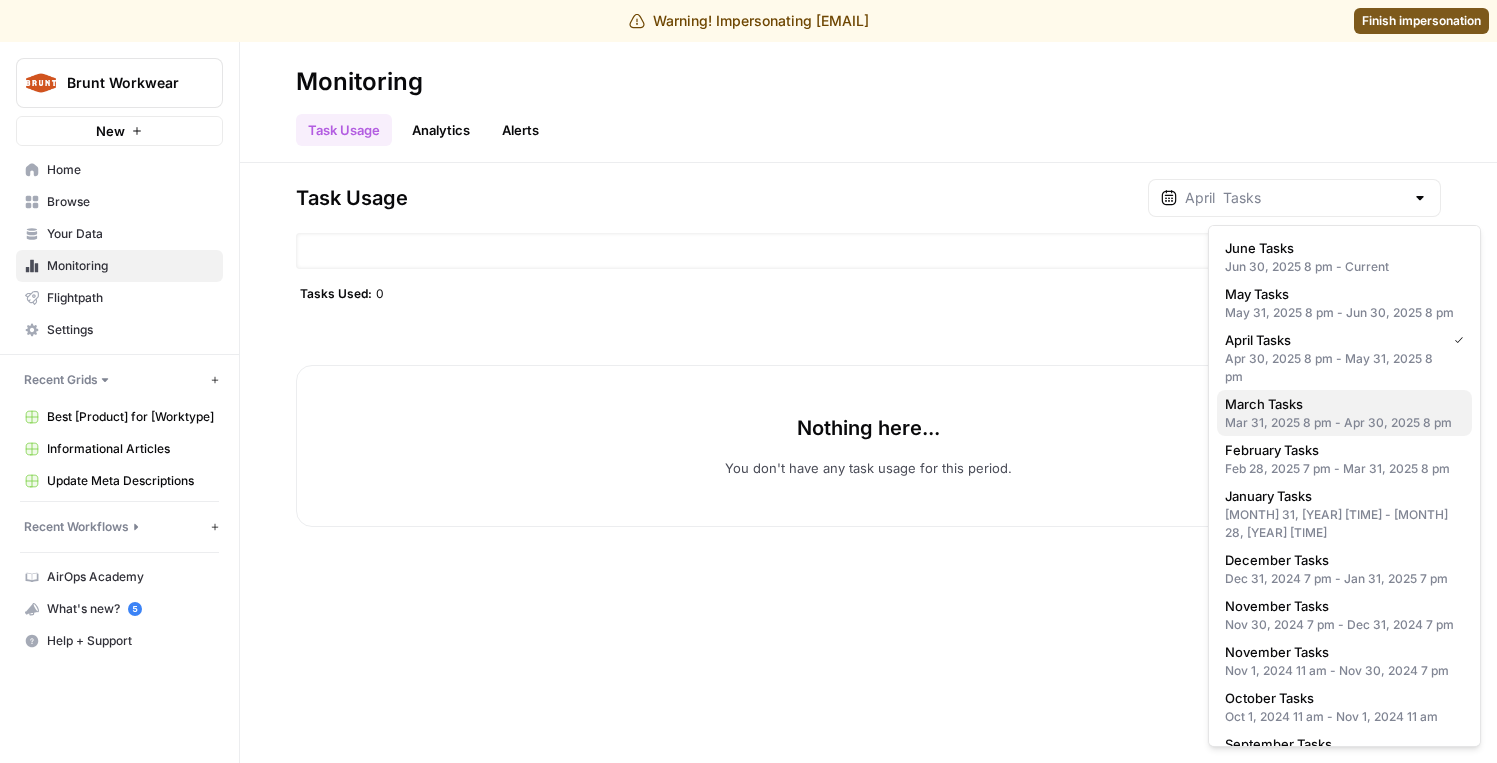 click on "March  Tasks" at bounding box center (1264, 404) 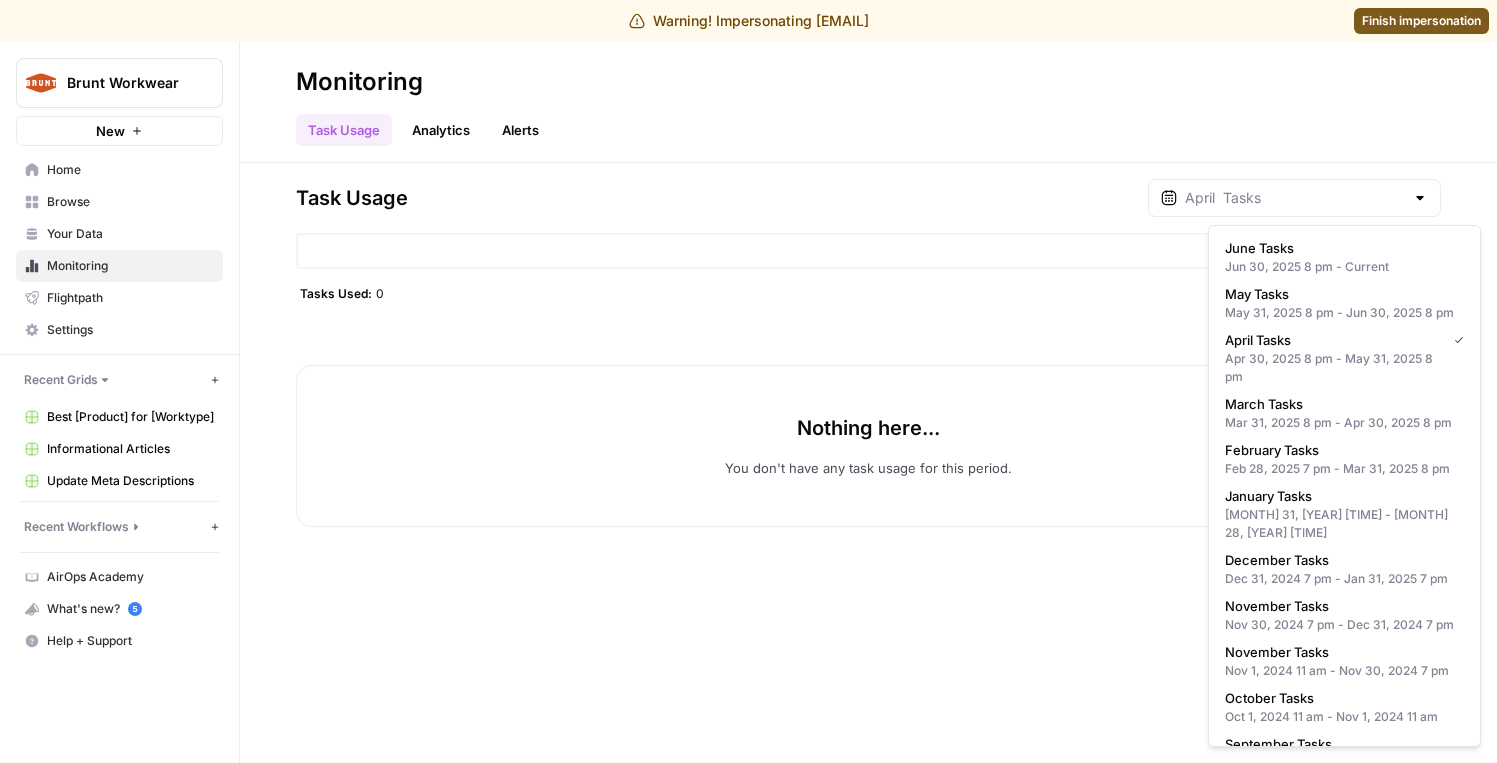 type on "March  Tasks" 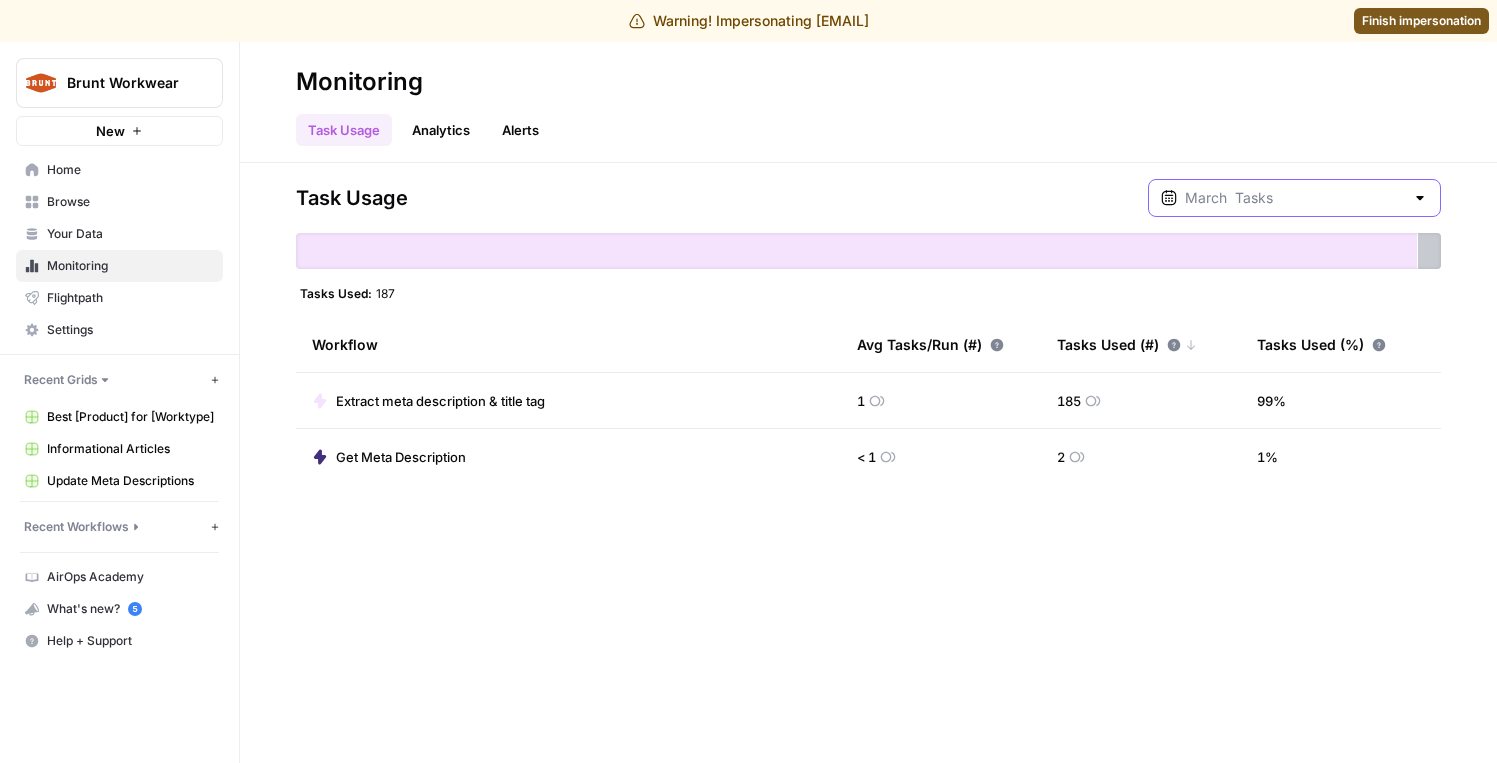 click at bounding box center [1294, 198] 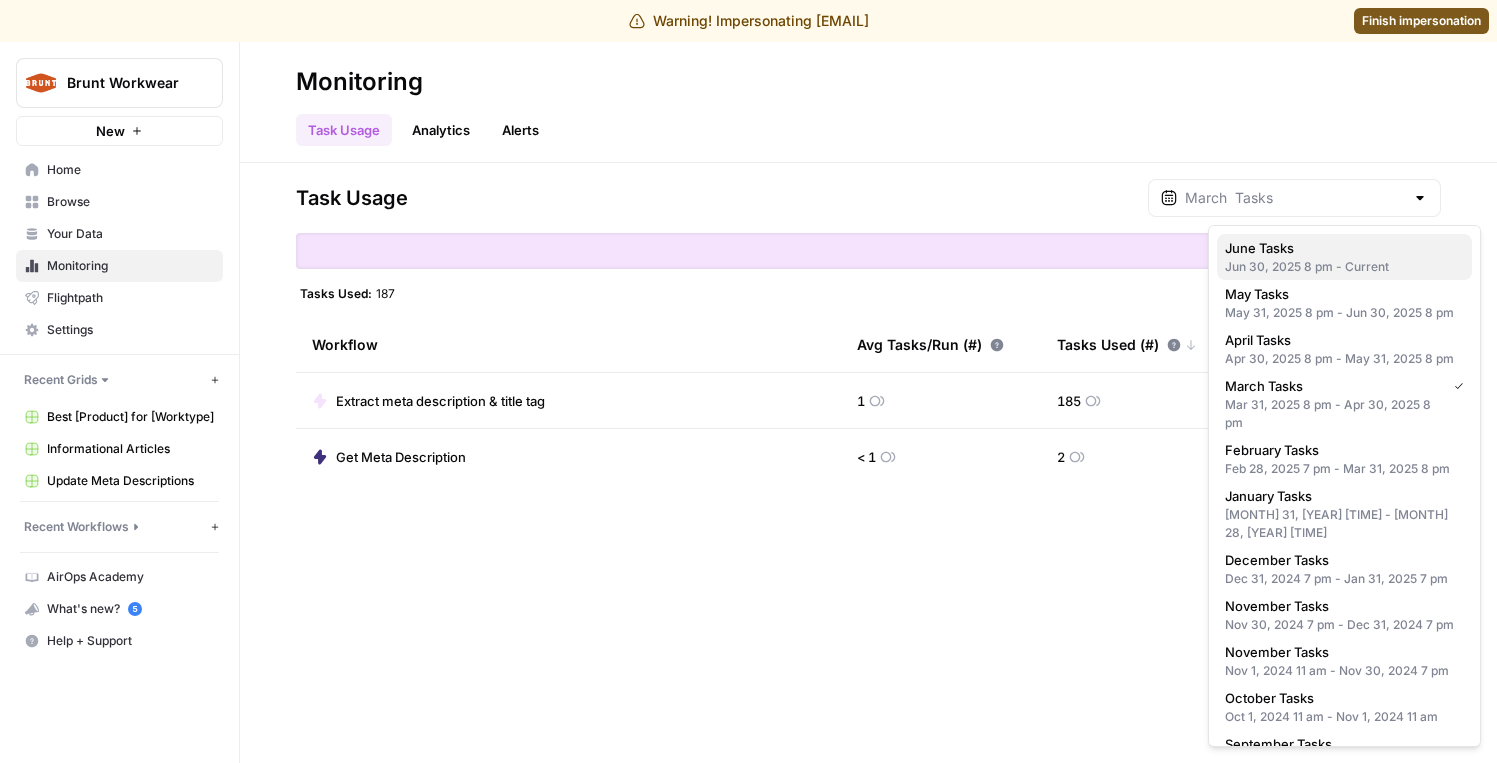 click on "June  Tasks" at bounding box center (1259, 248) 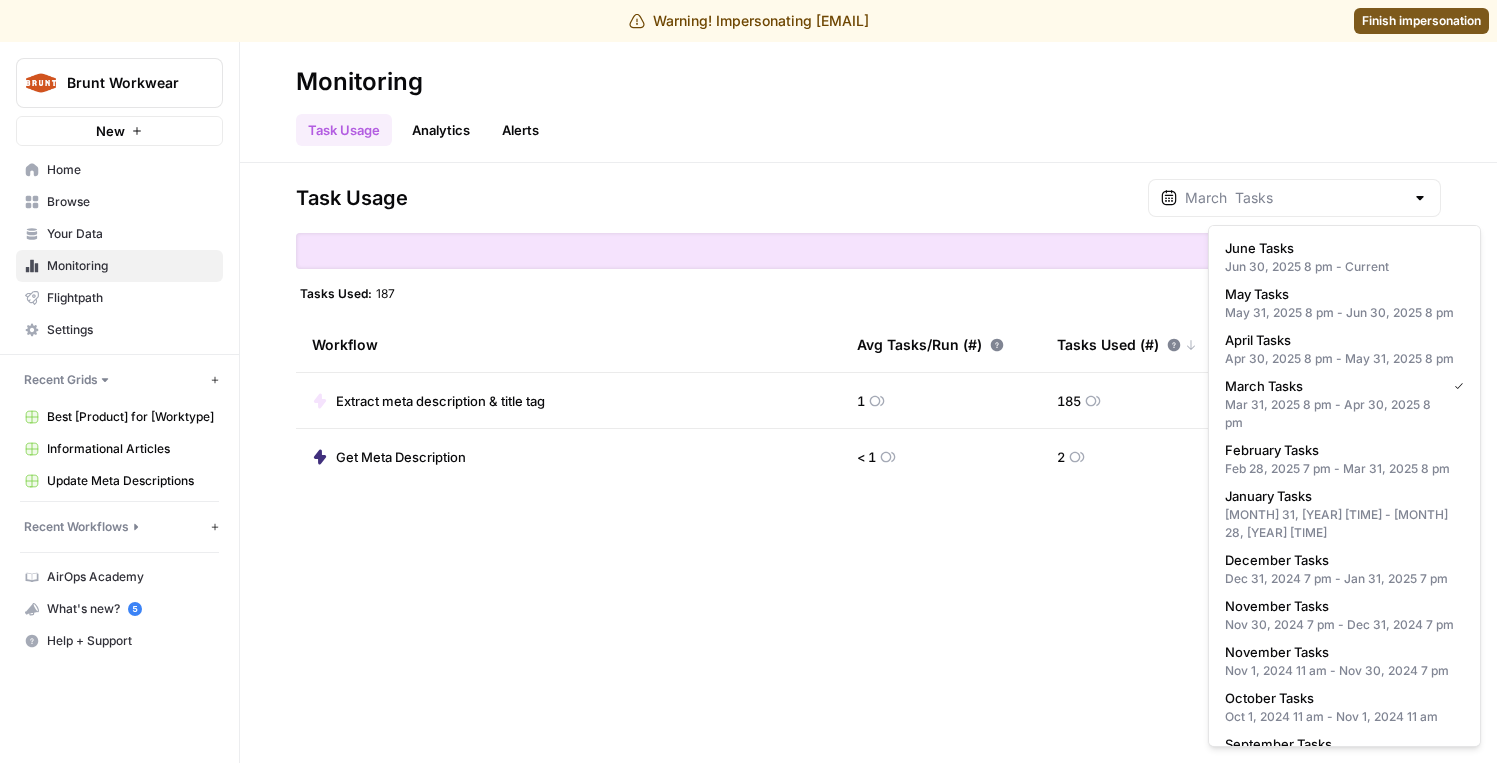 type on "June  Tasks" 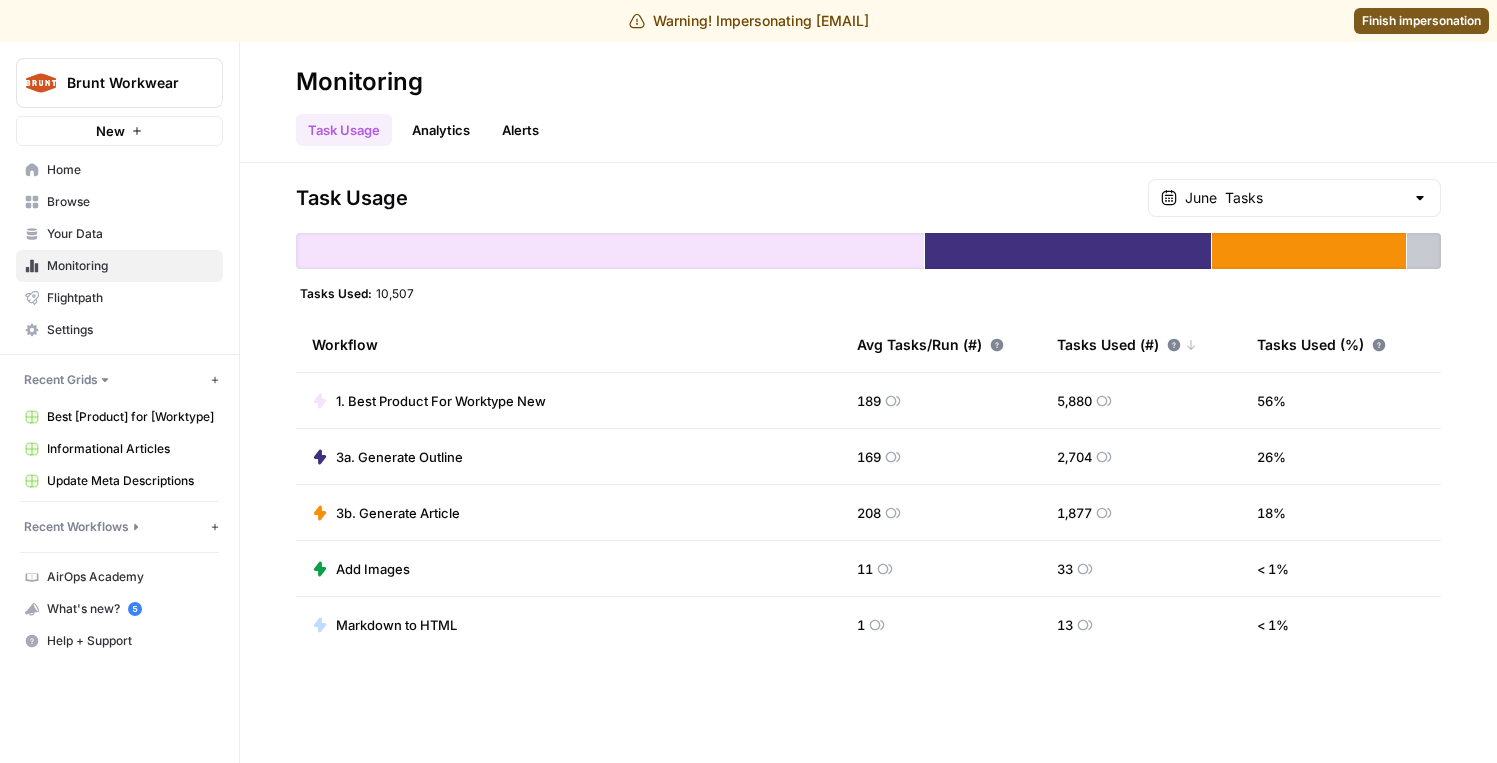 click on "Home" at bounding box center [130, 170] 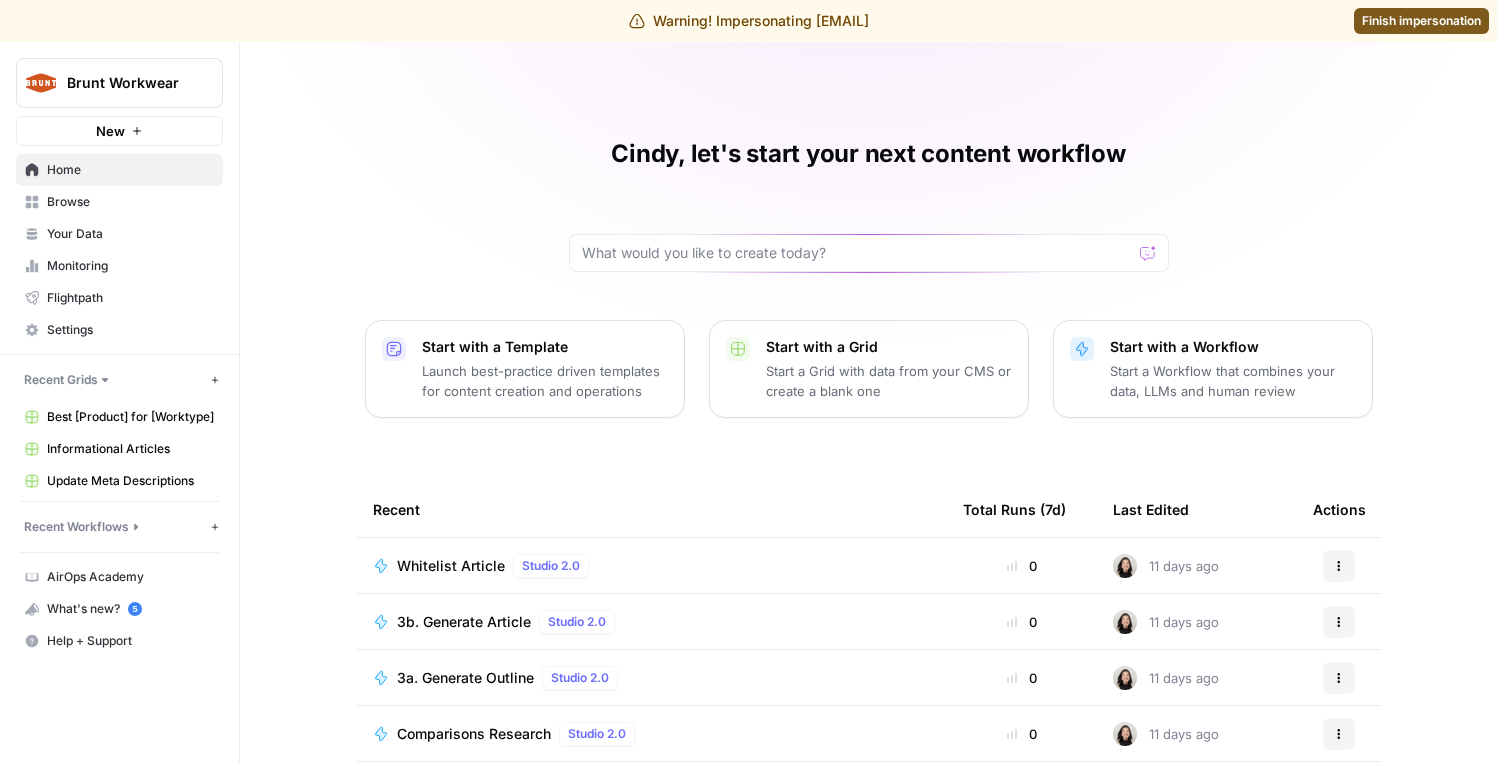 click on "Browse" at bounding box center (130, 202) 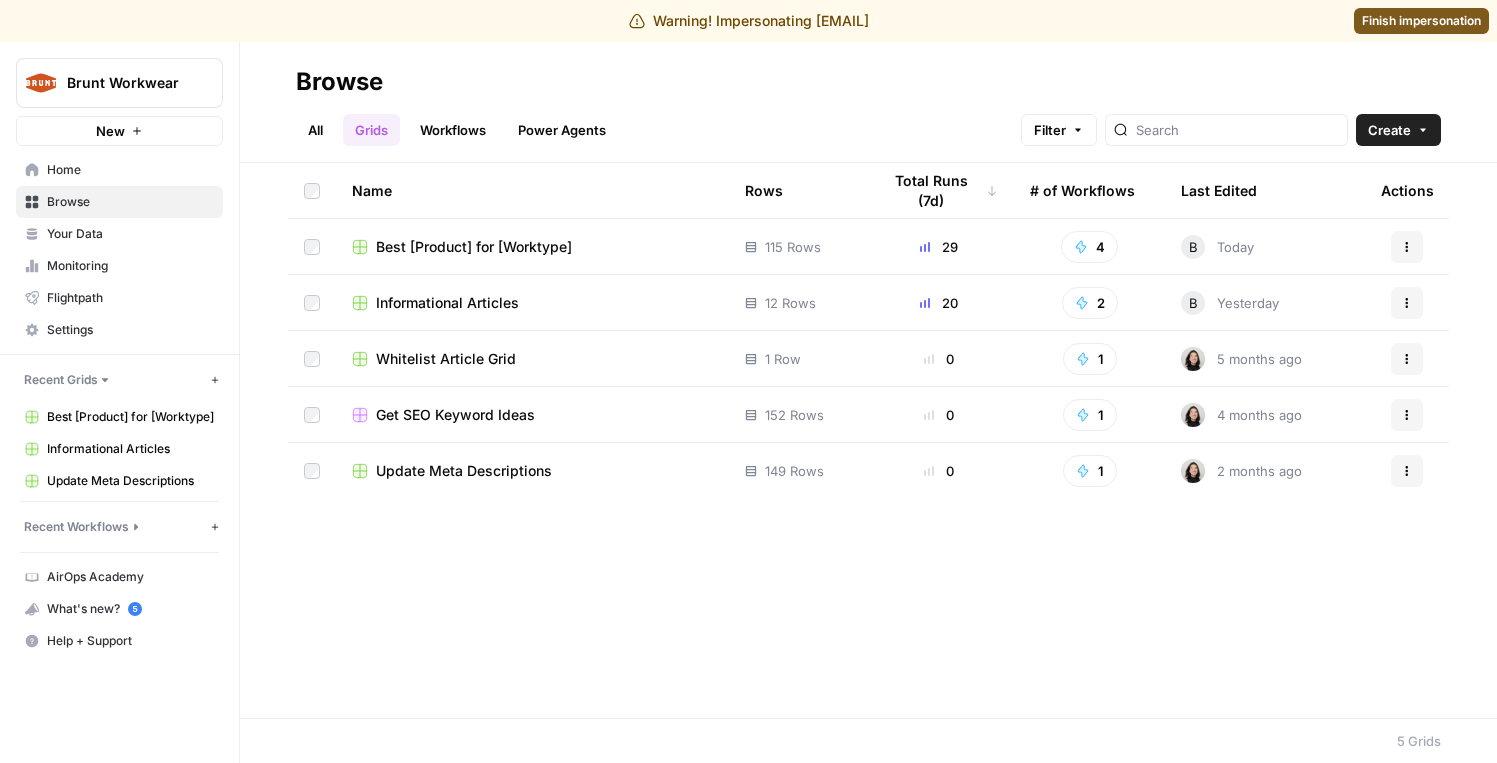 click on "Get SEO Keyword Ideas" at bounding box center (455, 415) 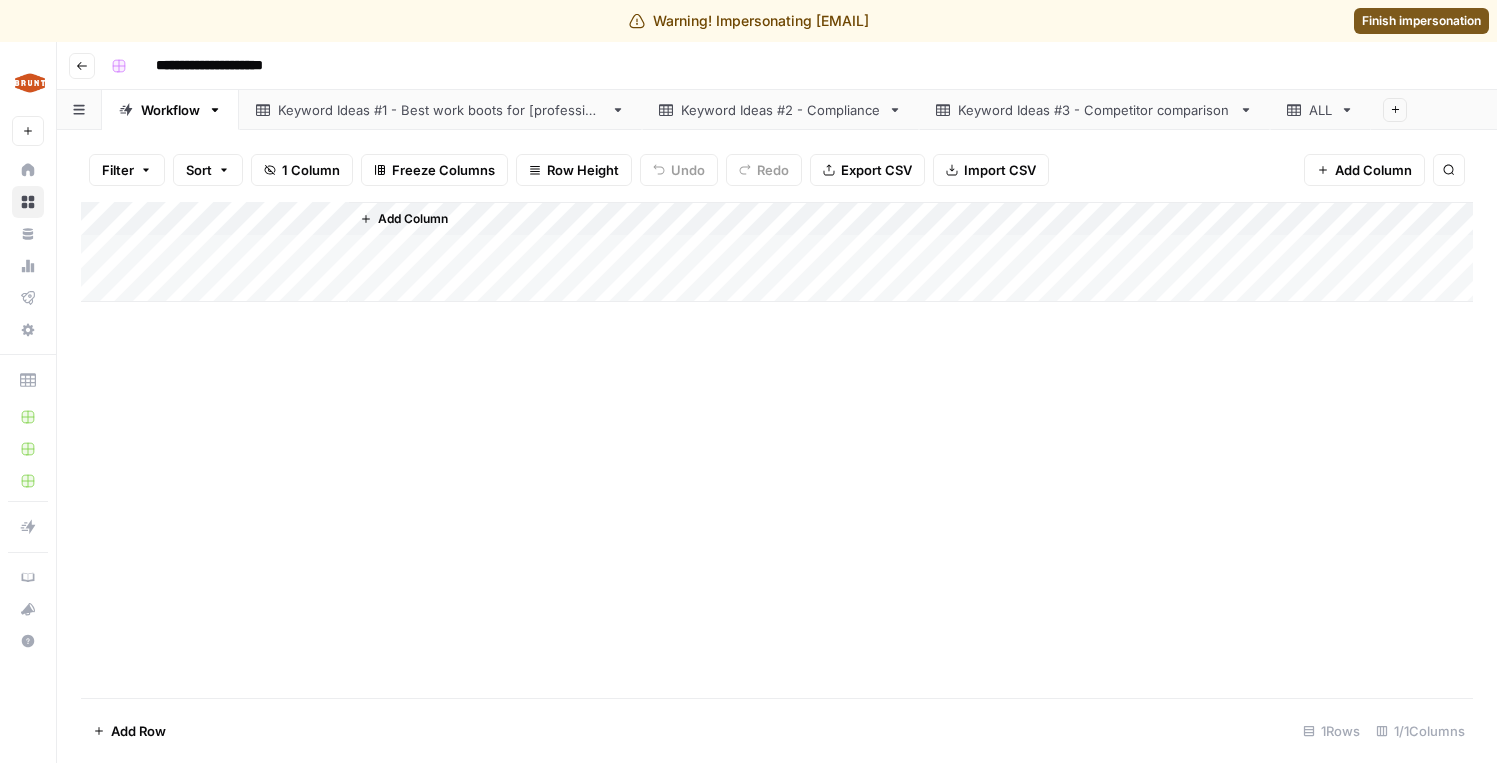 click on "Keyword Ideas #1 - Best work boots for [profession]" at bounding box center [440, 110] 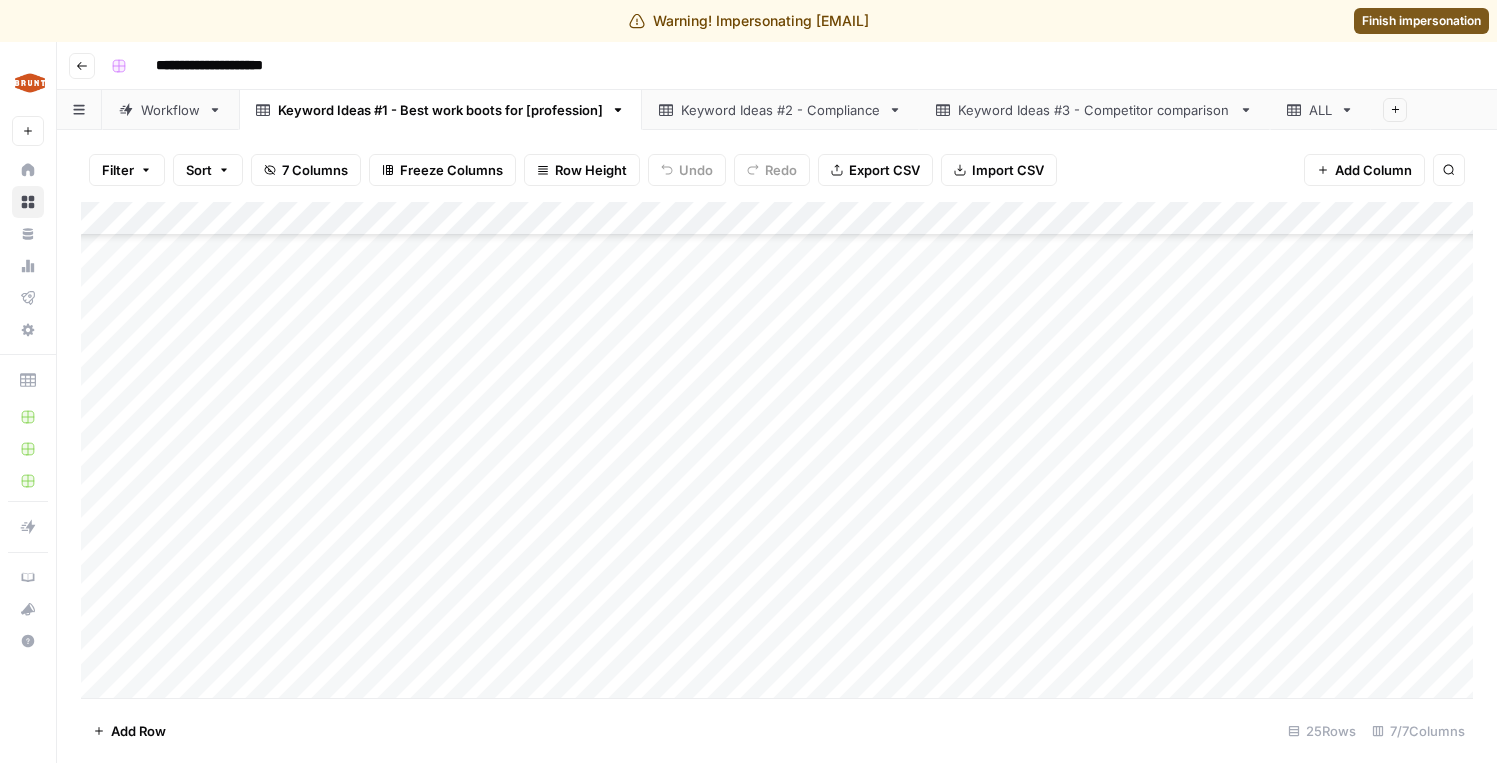 scroll, scrollTop: 0, scrollLeft: 0, axis: both 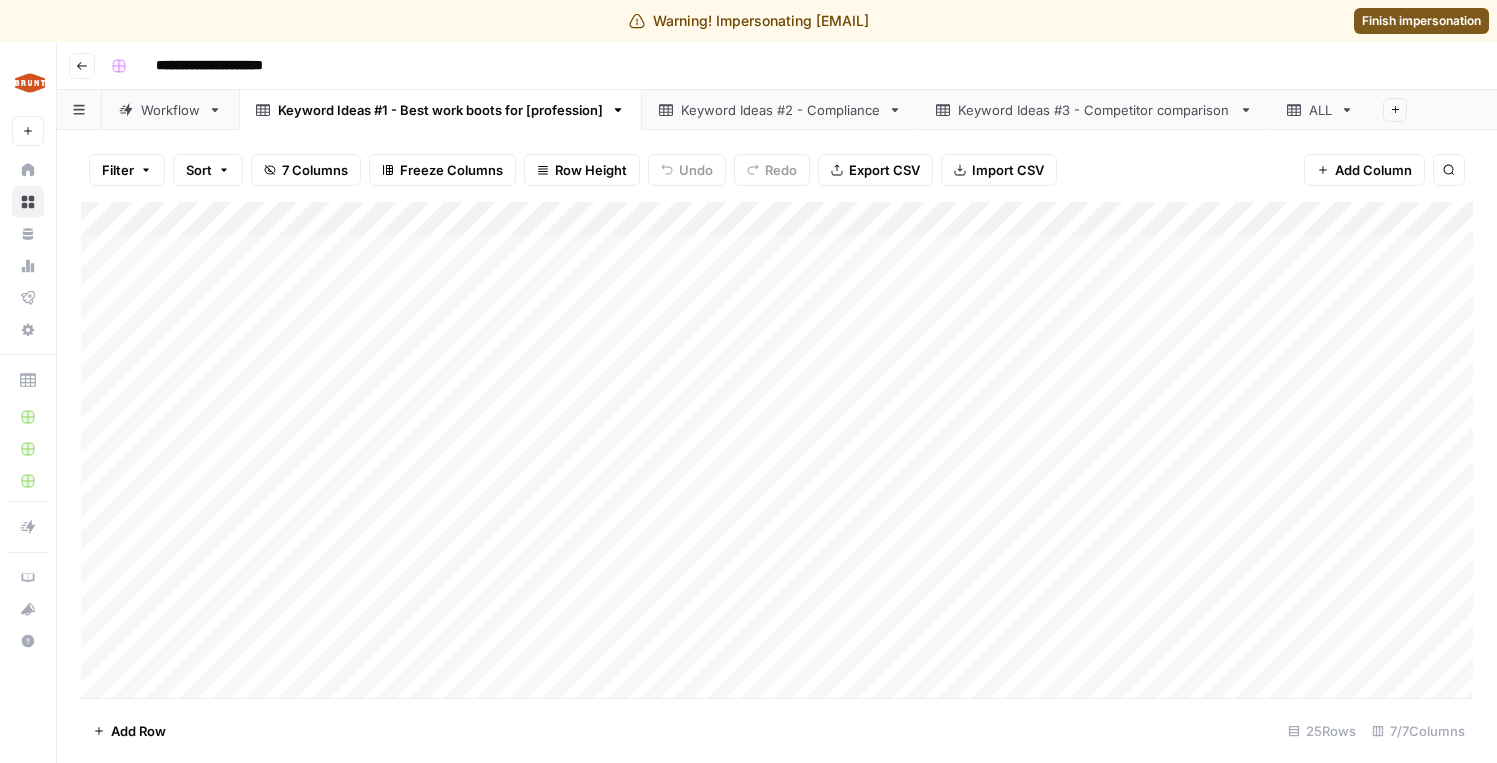 click on "Workflow" at bounding box center (170, 110) 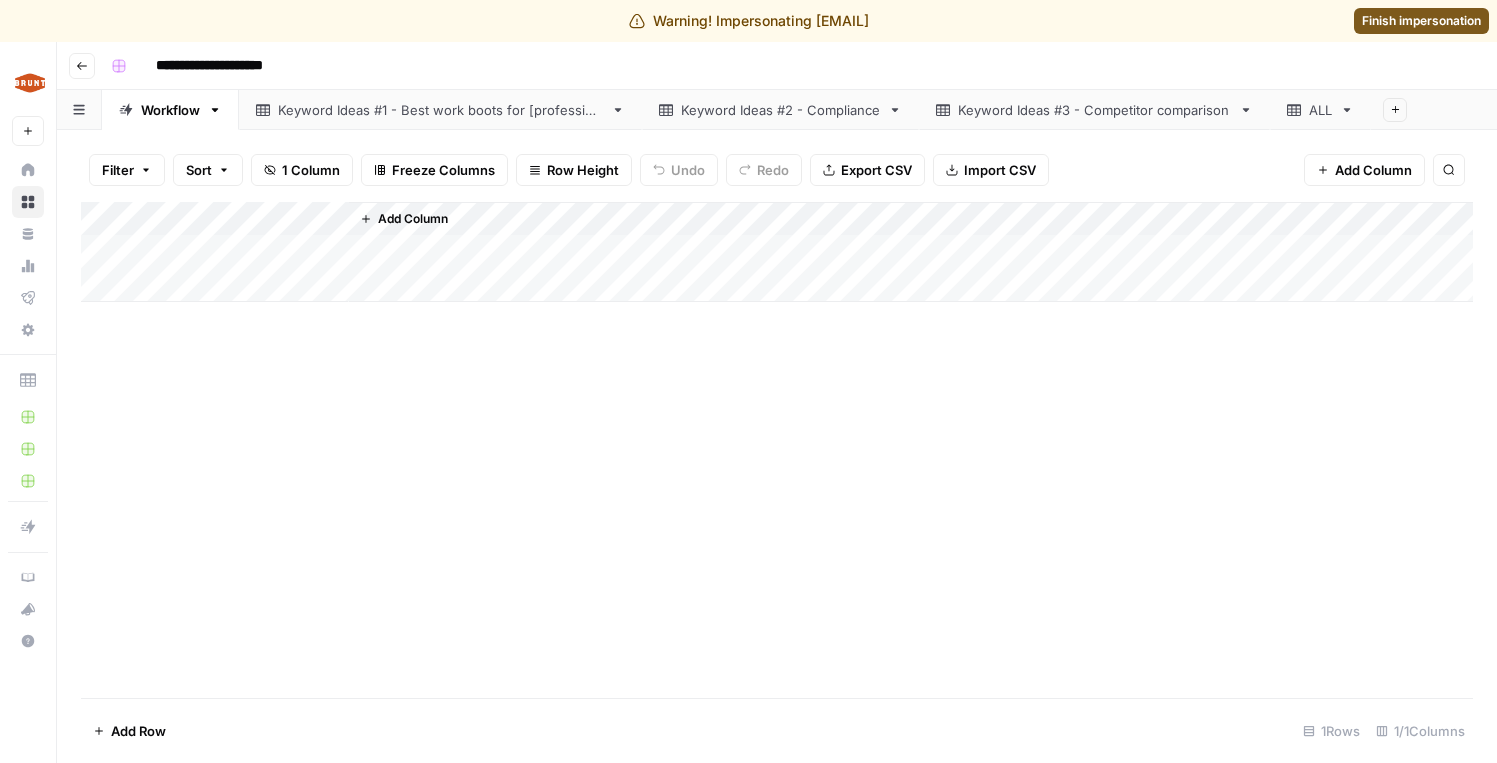 click on "Keyword Ideas #1 - Best work boots for [profession]" at bounding box center (440, 110) 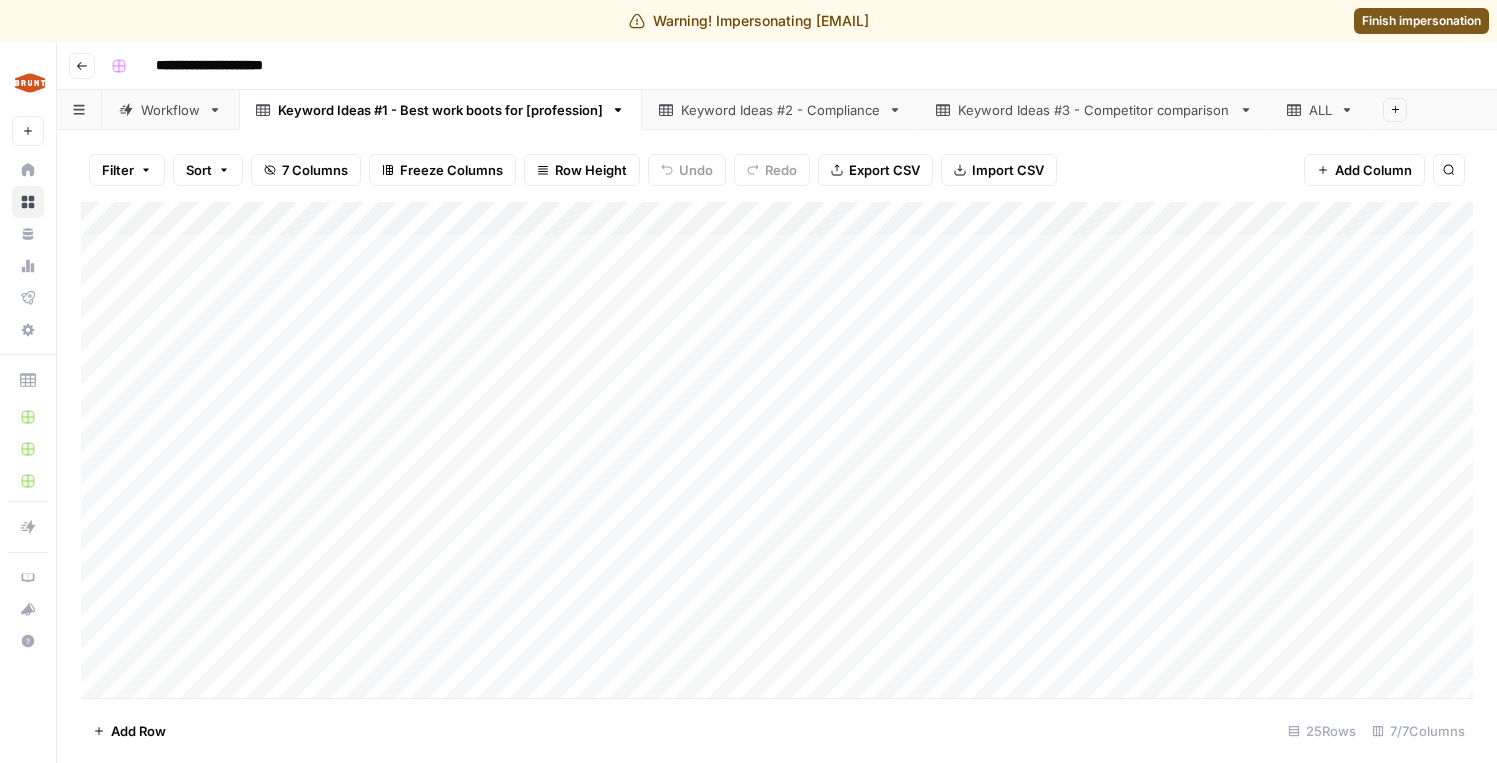 click on "Keyword Ideas #2 - Compliance" at bounding box center [780, 110] 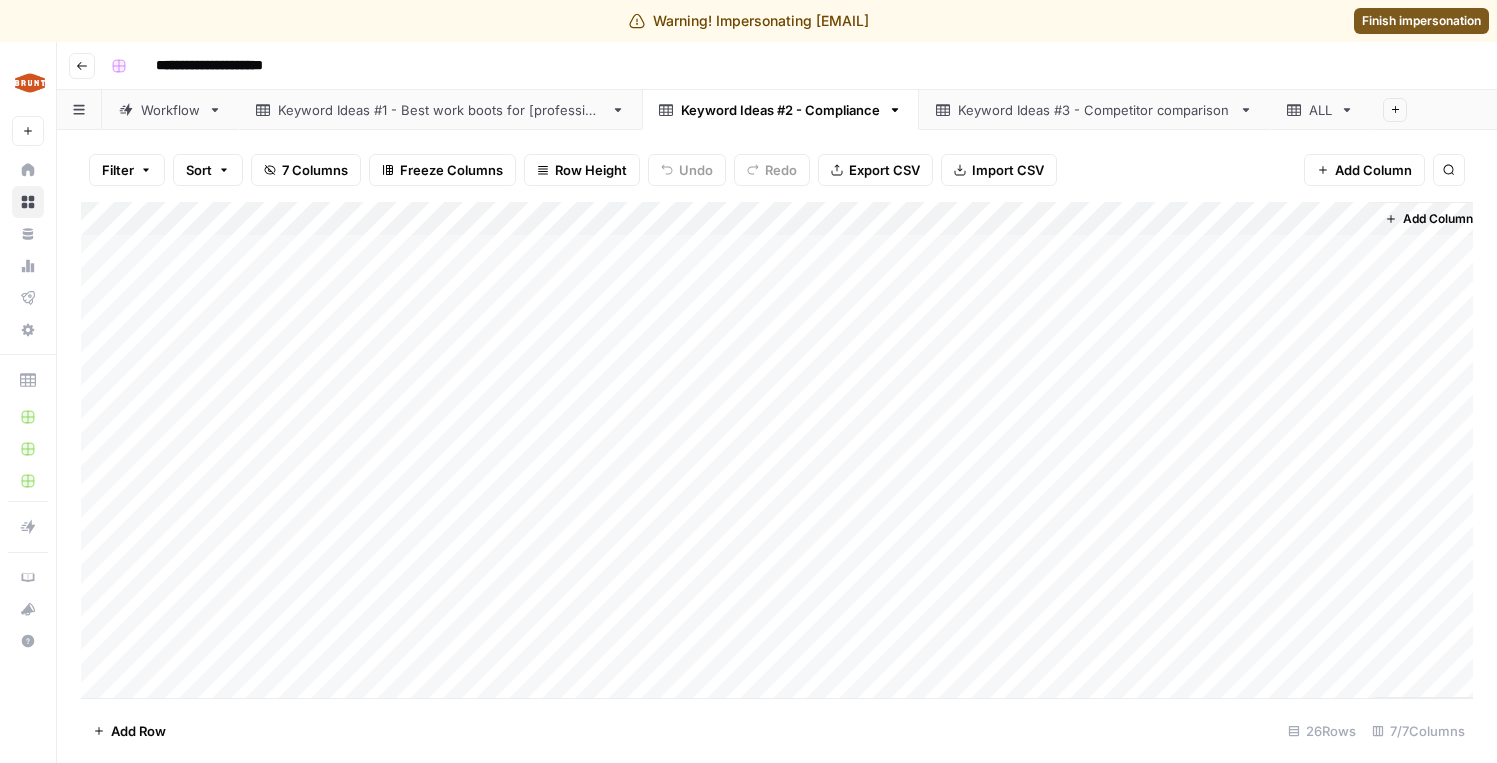 click on "Keyword Ideas #1 - Best work boots for [profession]" at bounding box center [440, 110] 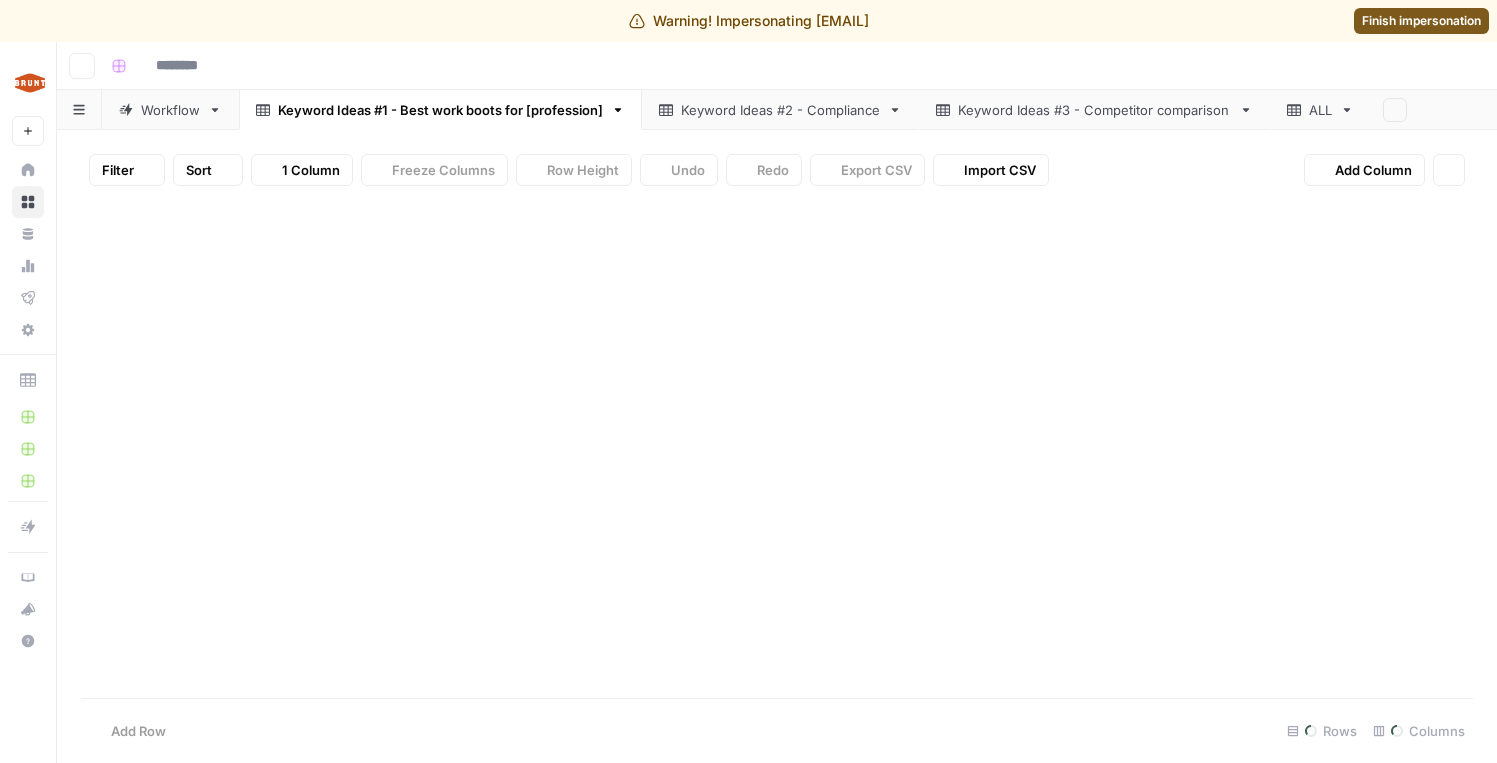 type on "**********" 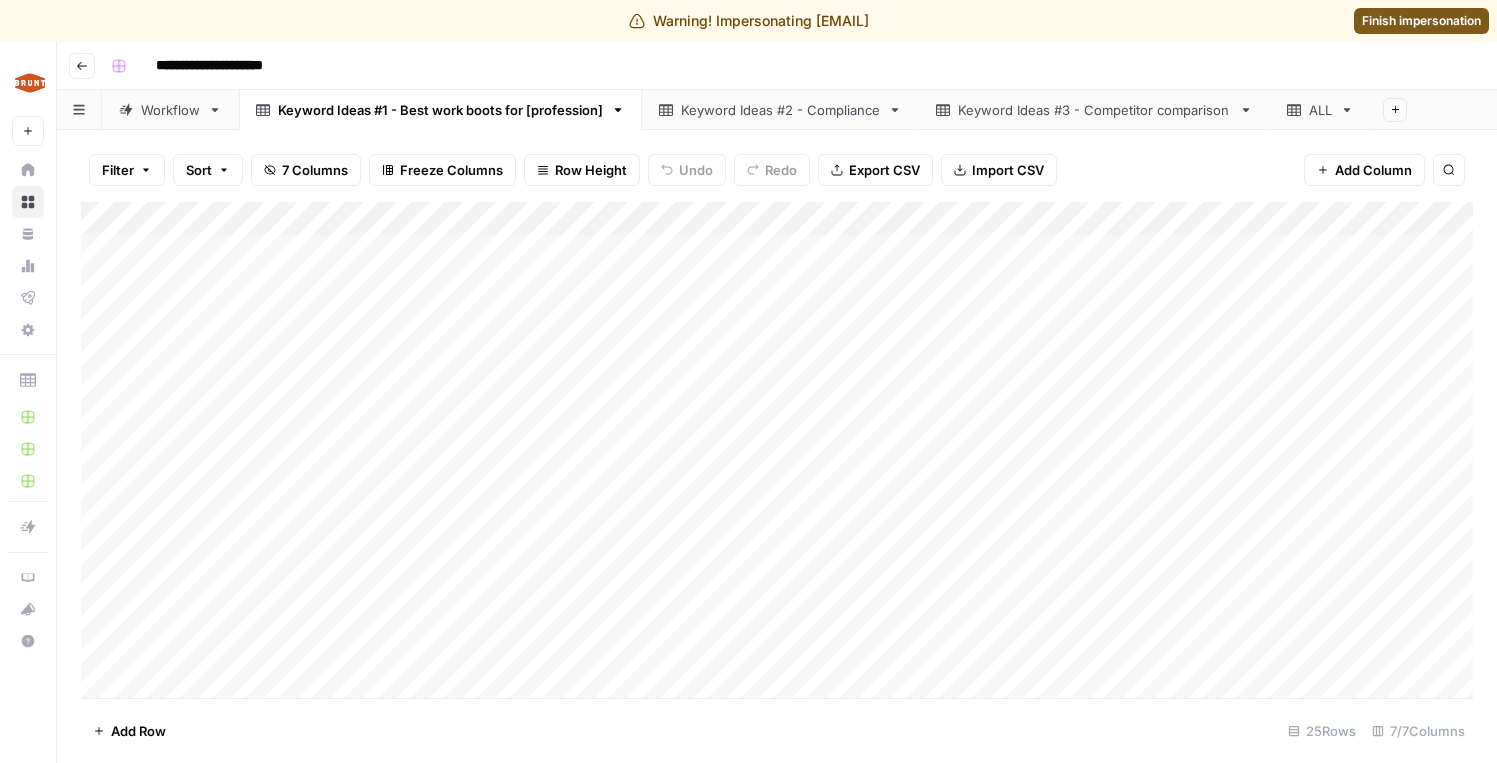 click 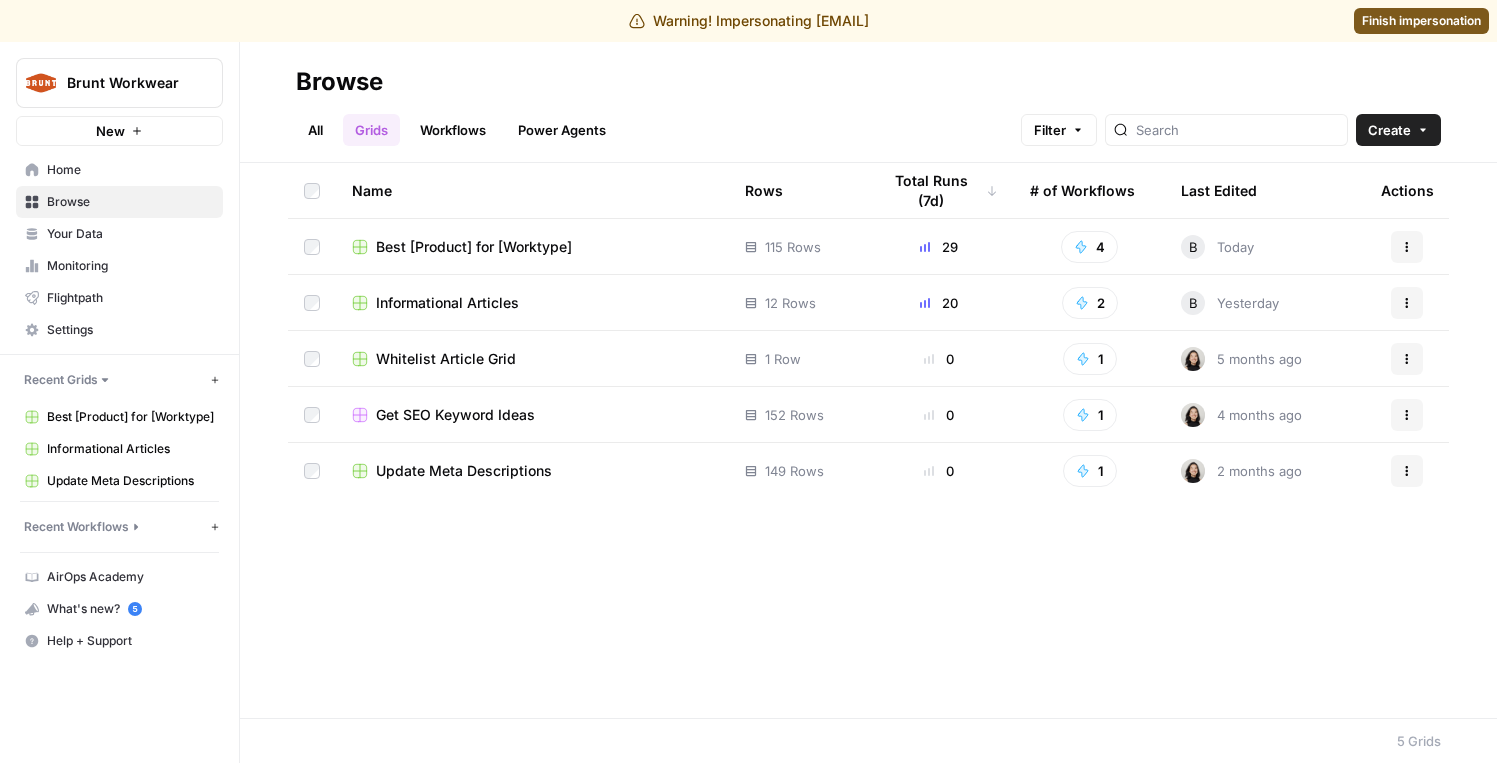 click on "Informational Articles" at bounding box center (447, 303) 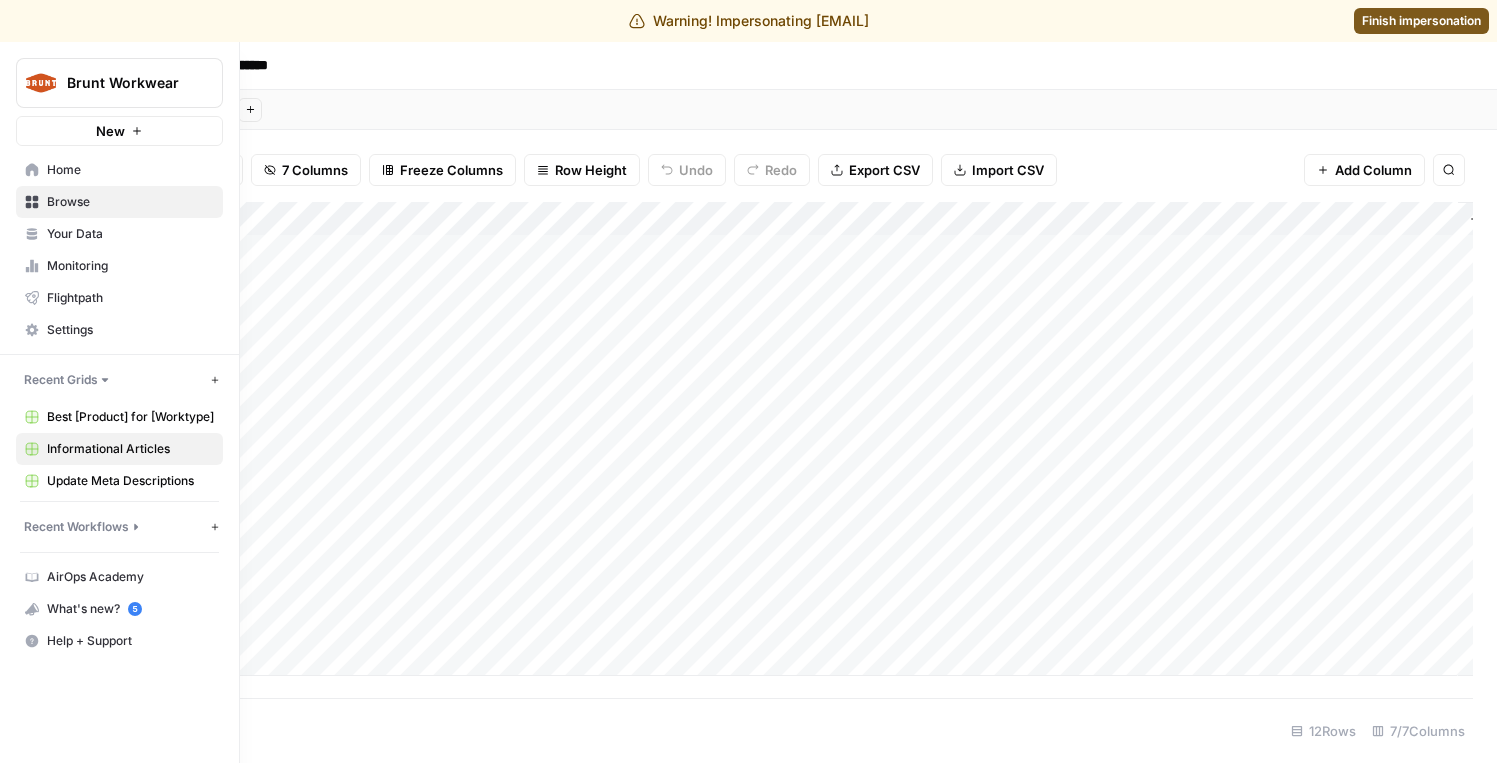 click on "Home" at bounding box center [130, 170] 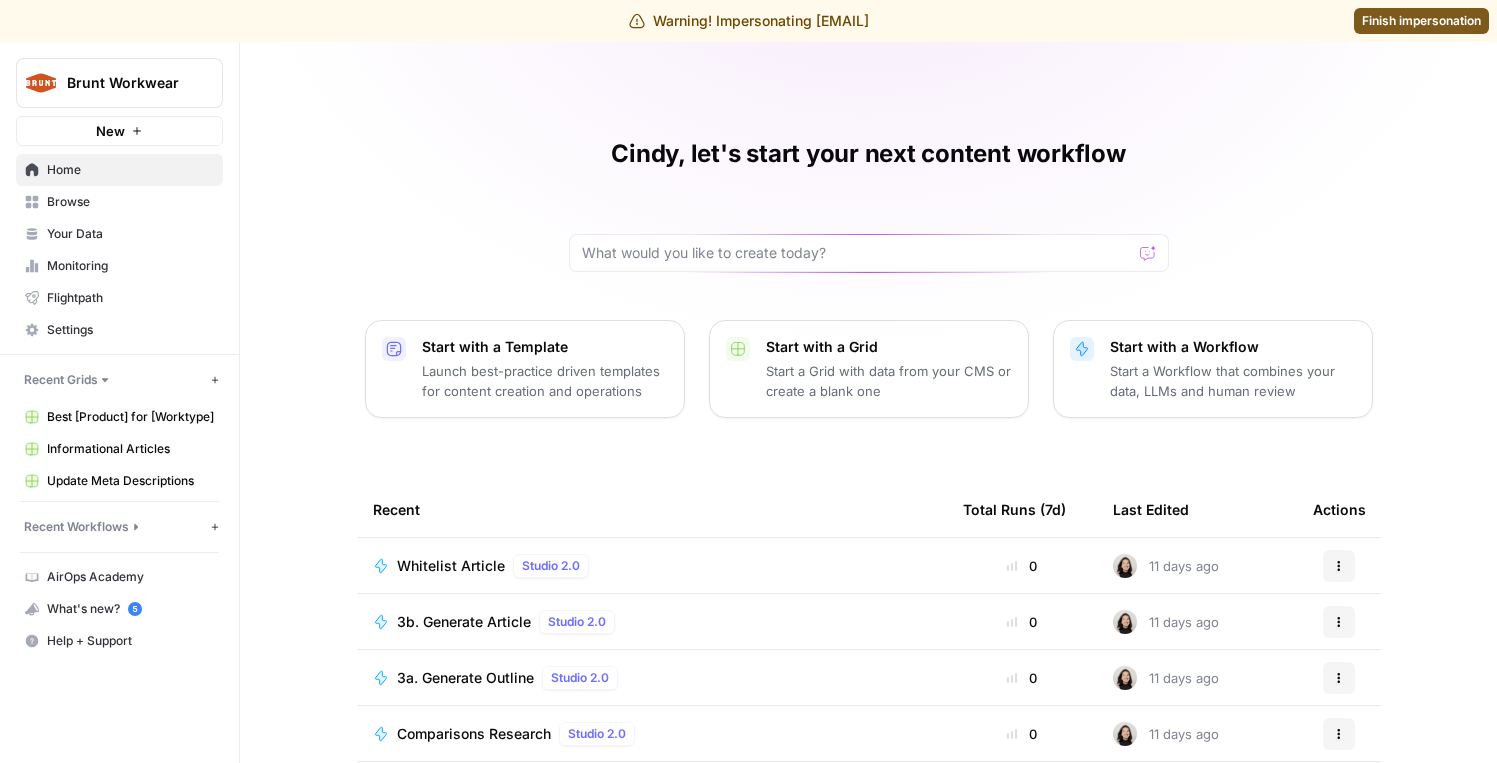 click on "Browse" at bounding box center [130, 202] 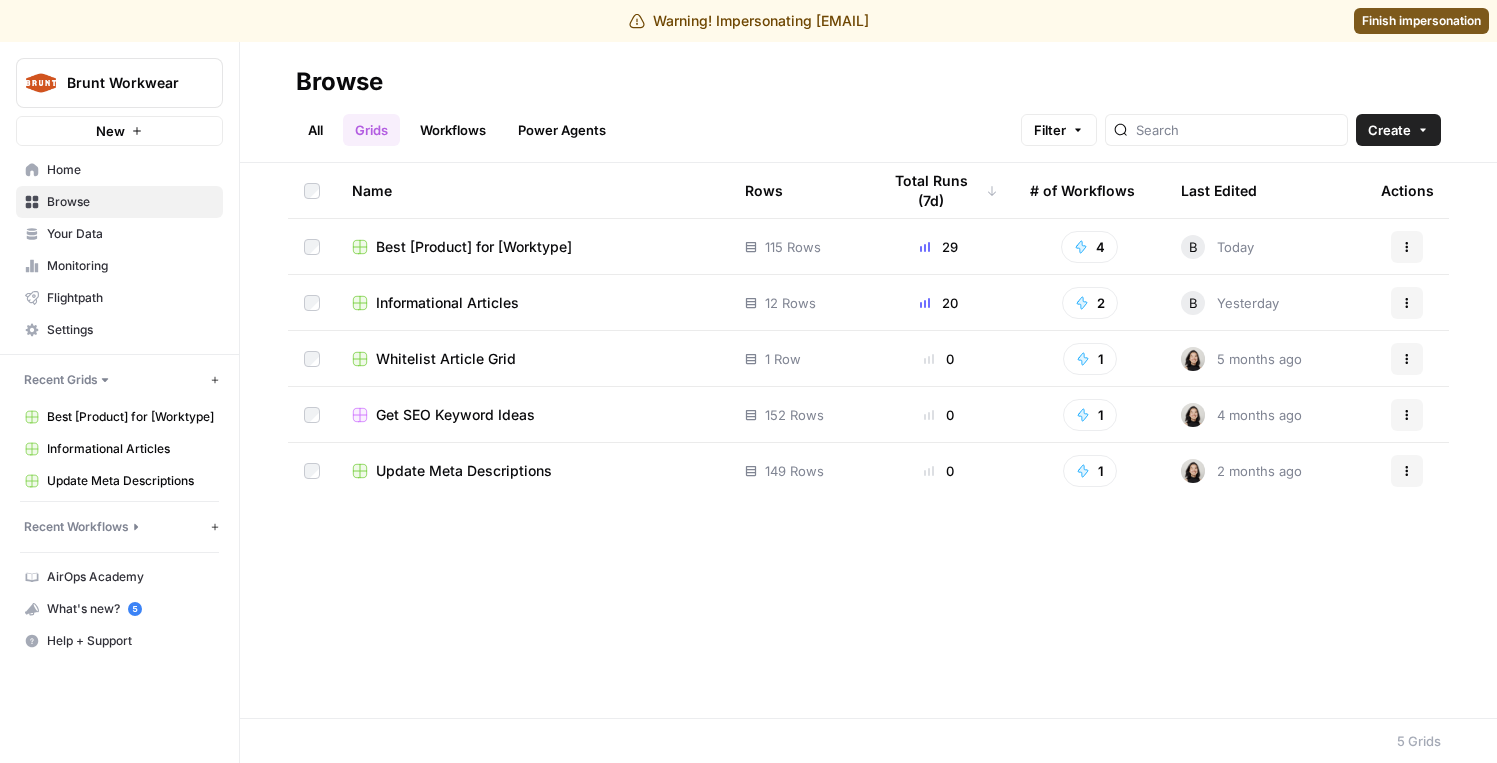 click on "Get SEO Keyword Ideas" at bounding box center [455, 415] 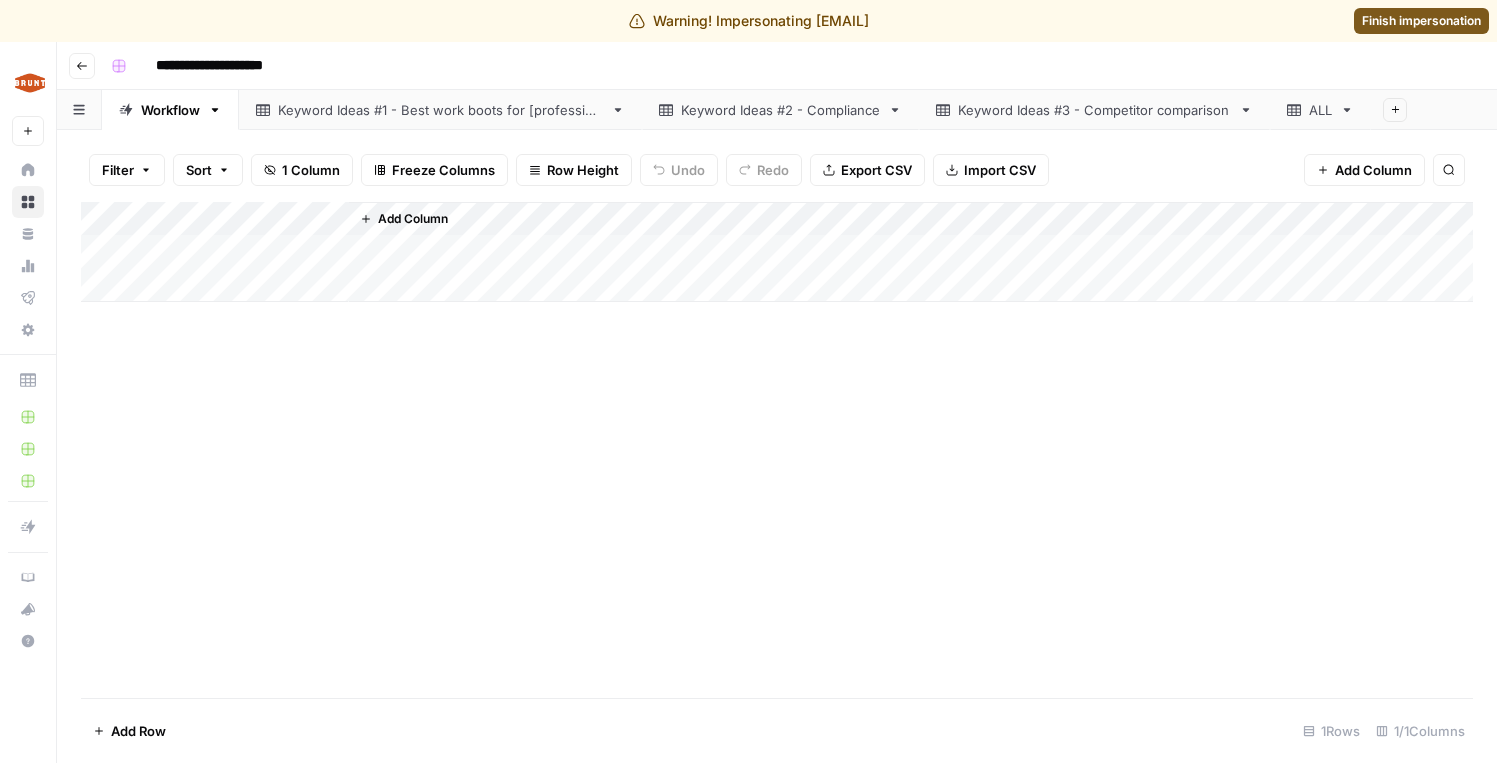 click on "Keyword Ideas #3 - Competitor comparison" at bounding box center [1094, 110] 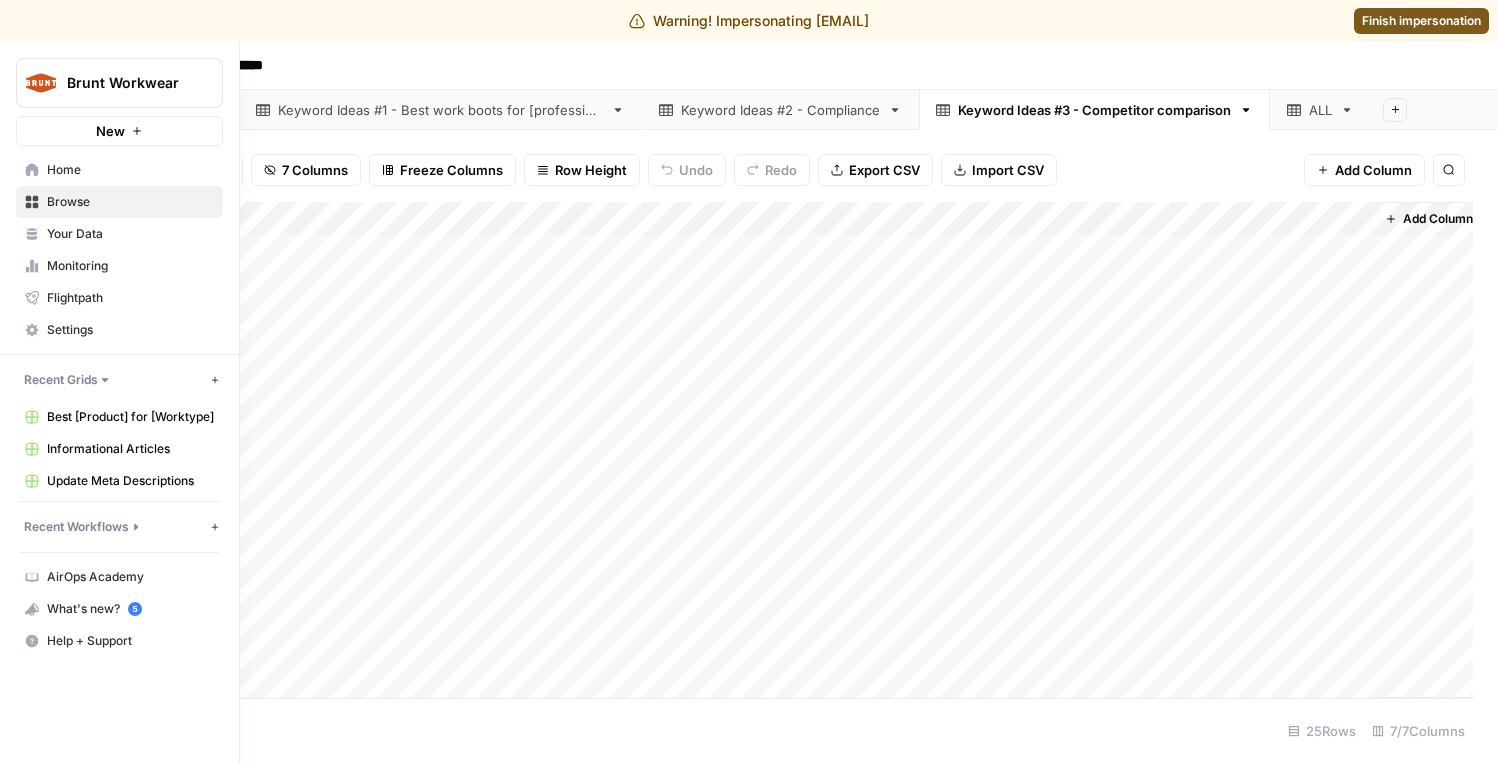 click on "Browse" at bounding box center (119, 202) 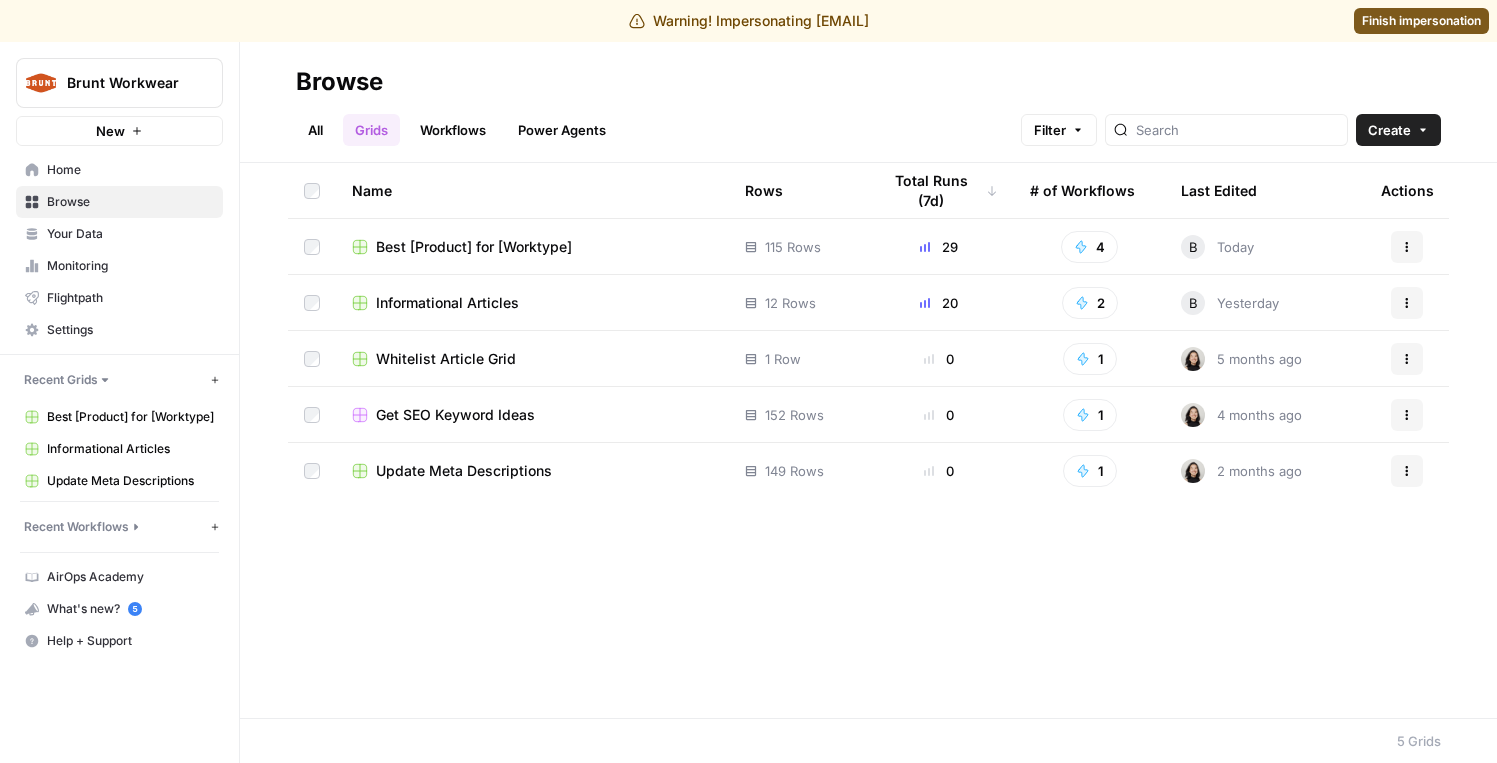 click on "Informational Articles" at bounding box center [447, 303] 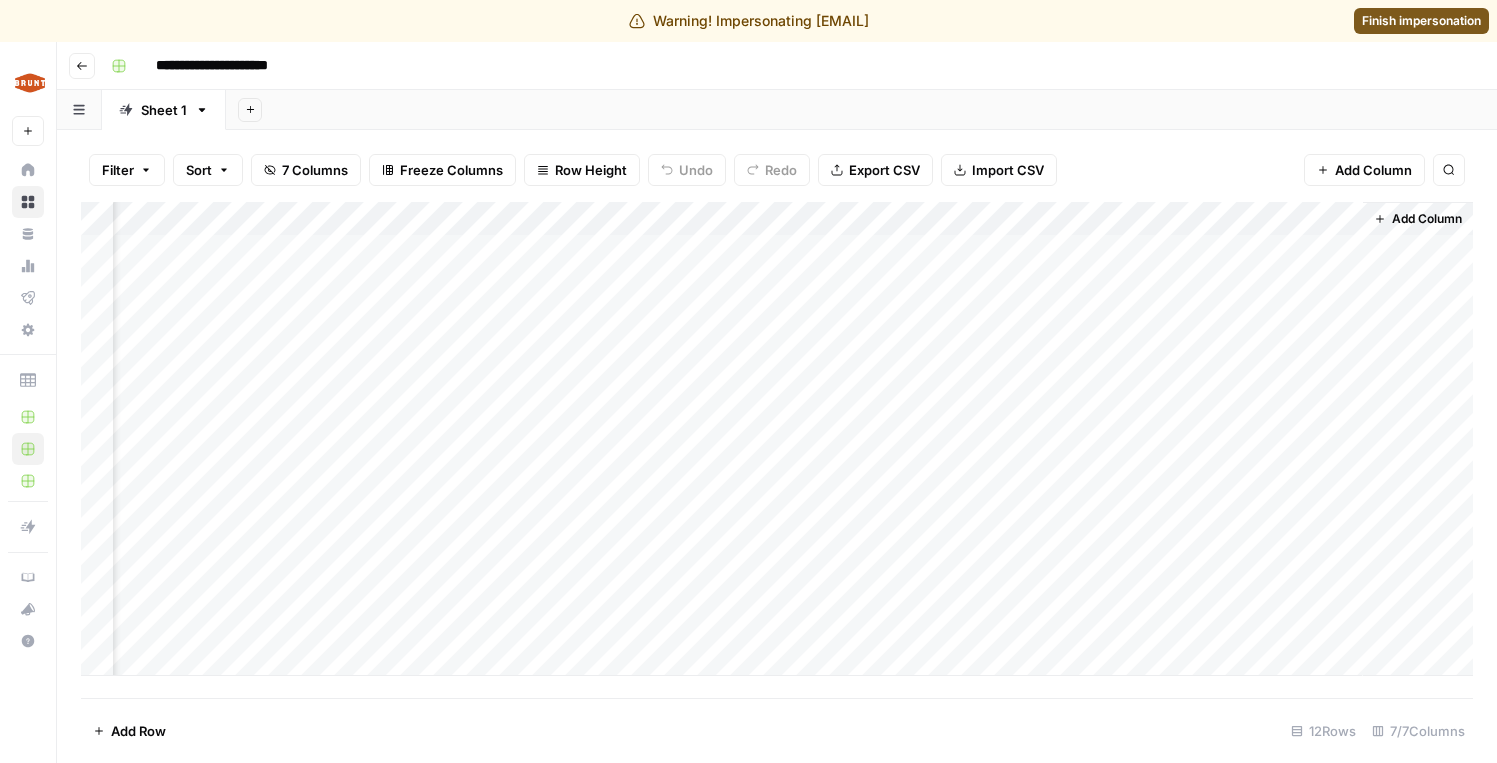 scroll, scrollTop: 0, scrollLeft: 0, axis: both 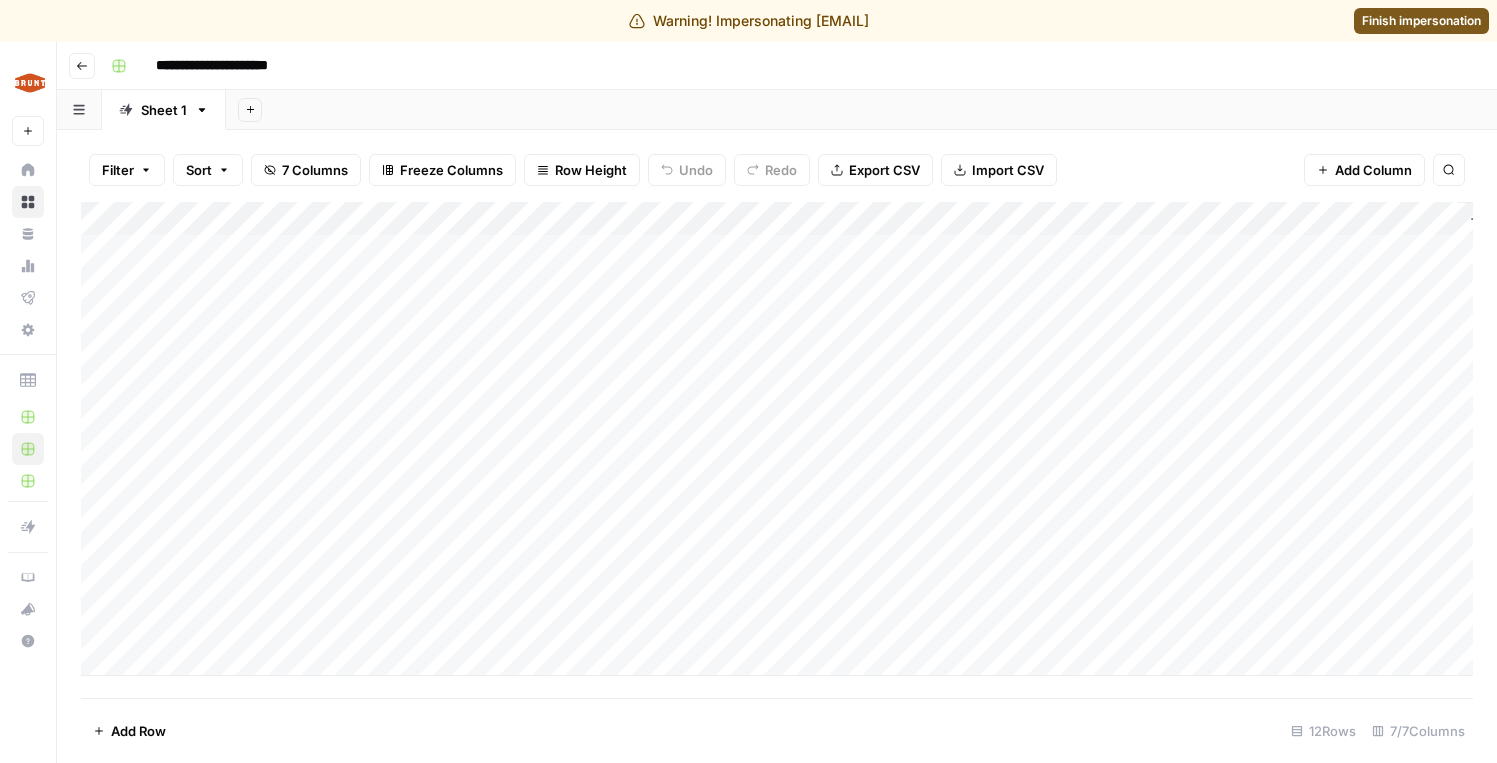 click 